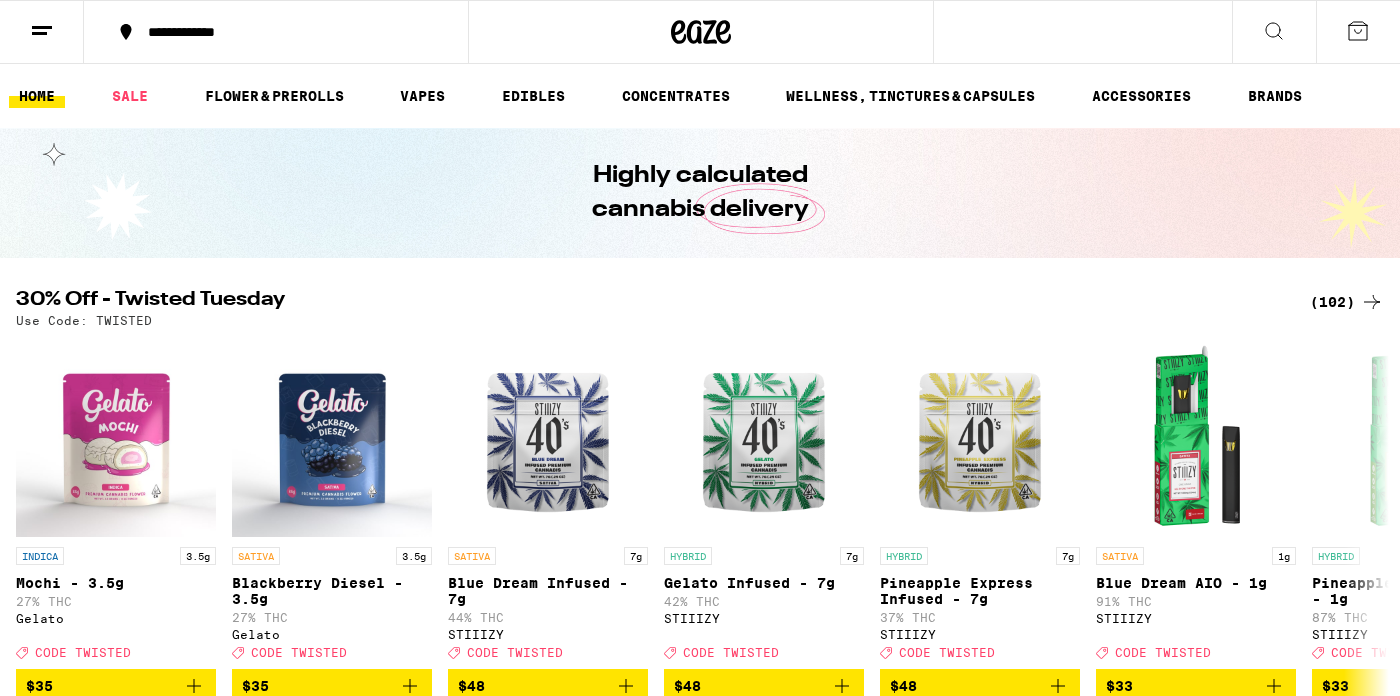 scroll, scrollTop: 0, scrollLeft: 0, axis: both 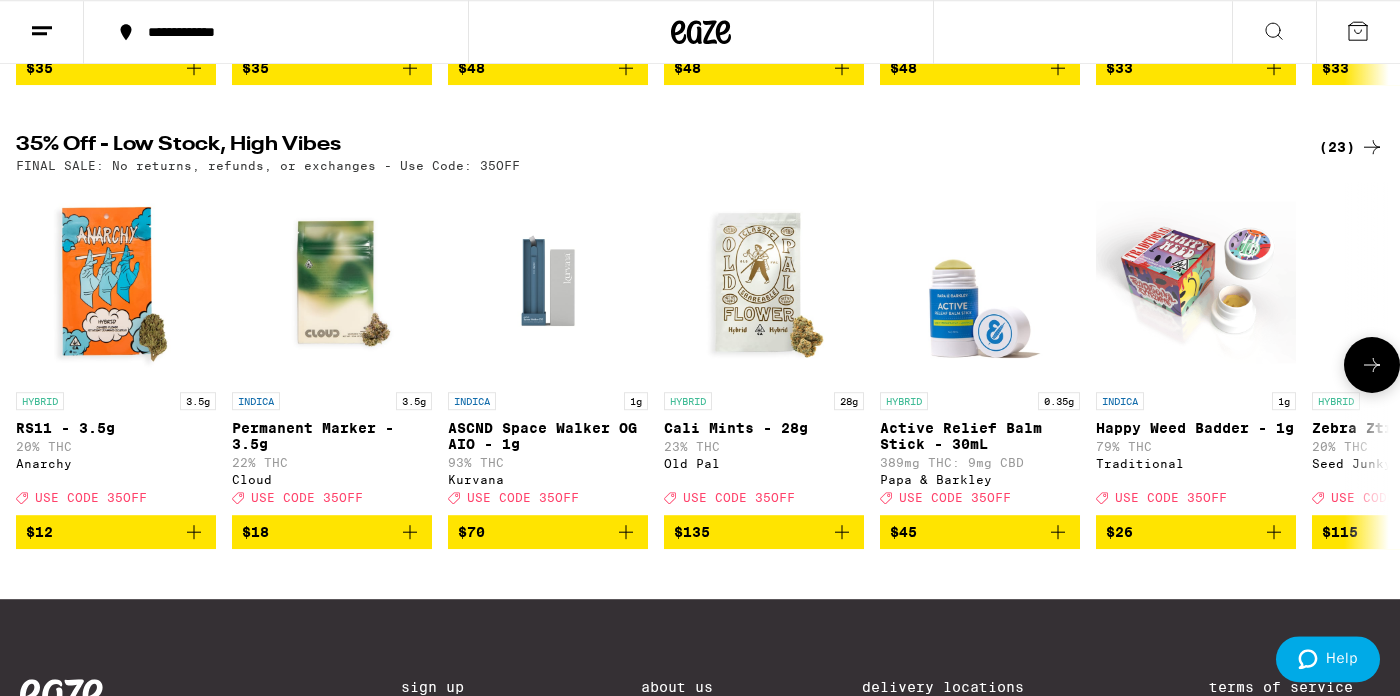 click 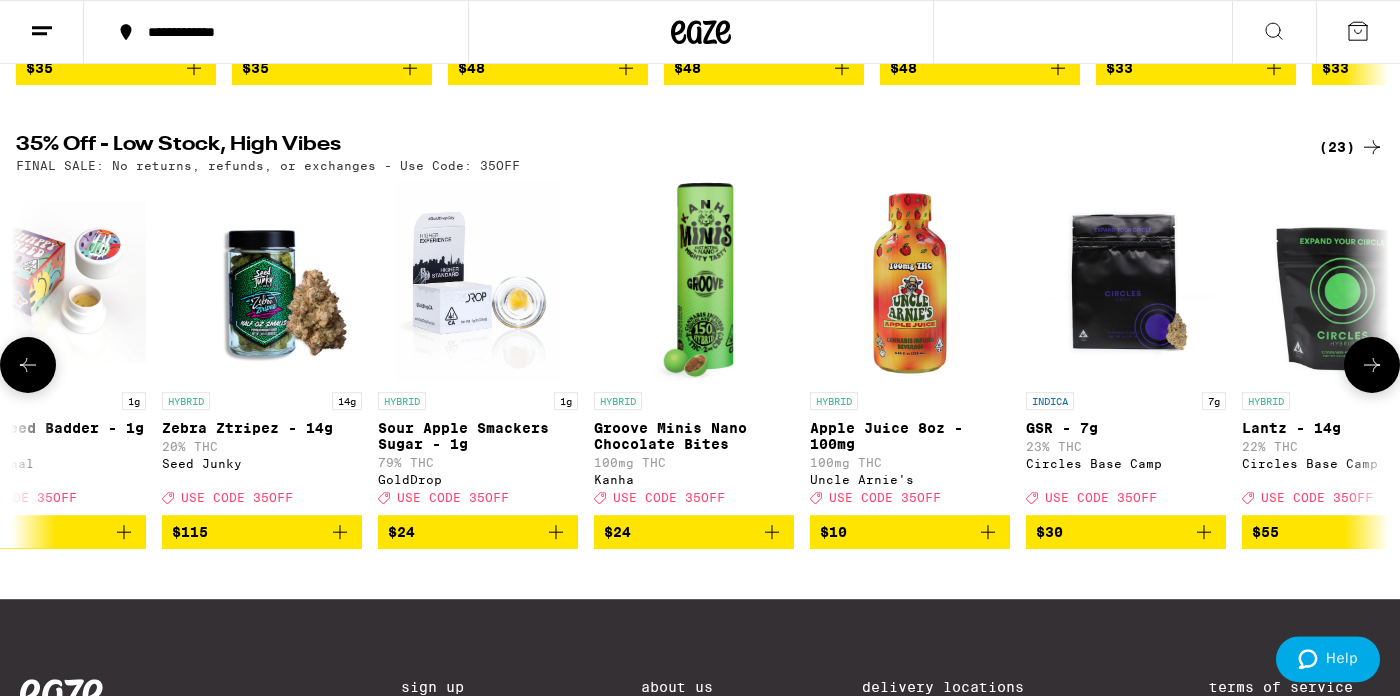 click 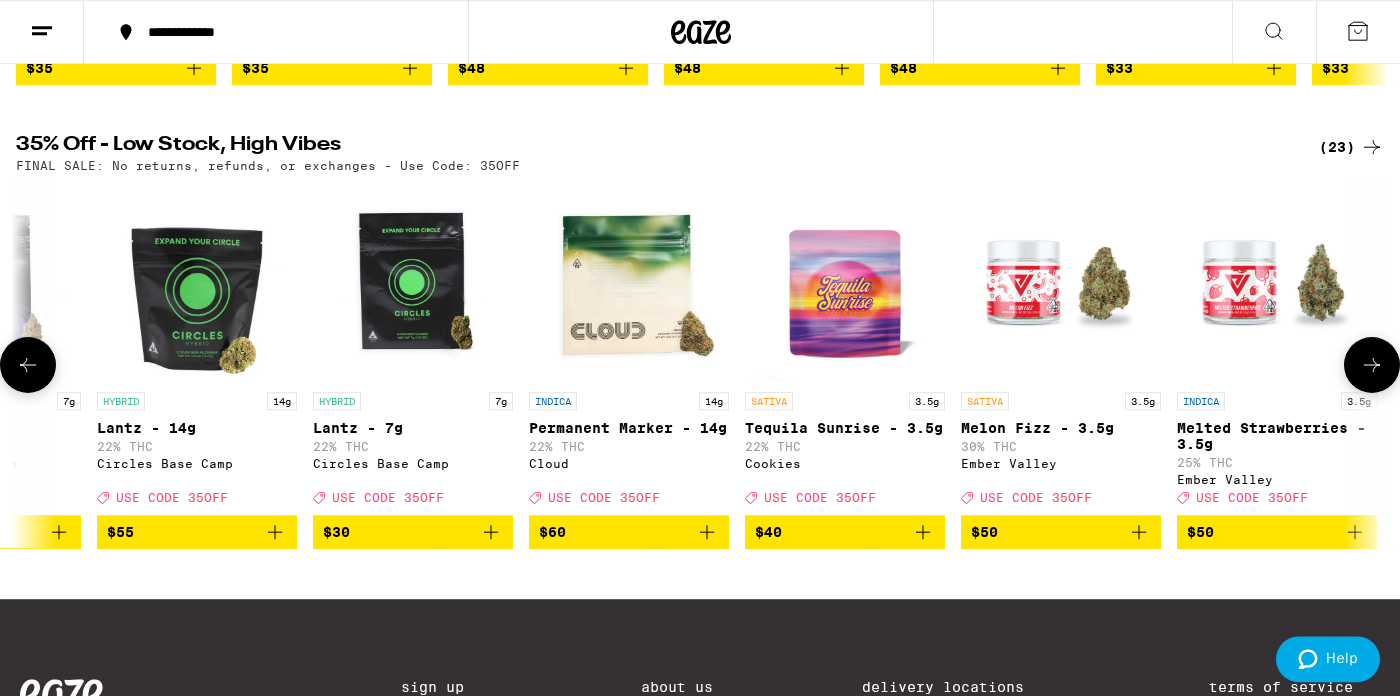 scroll, scrollTop: 0, scrollLeft: 2300, axis: horizontal 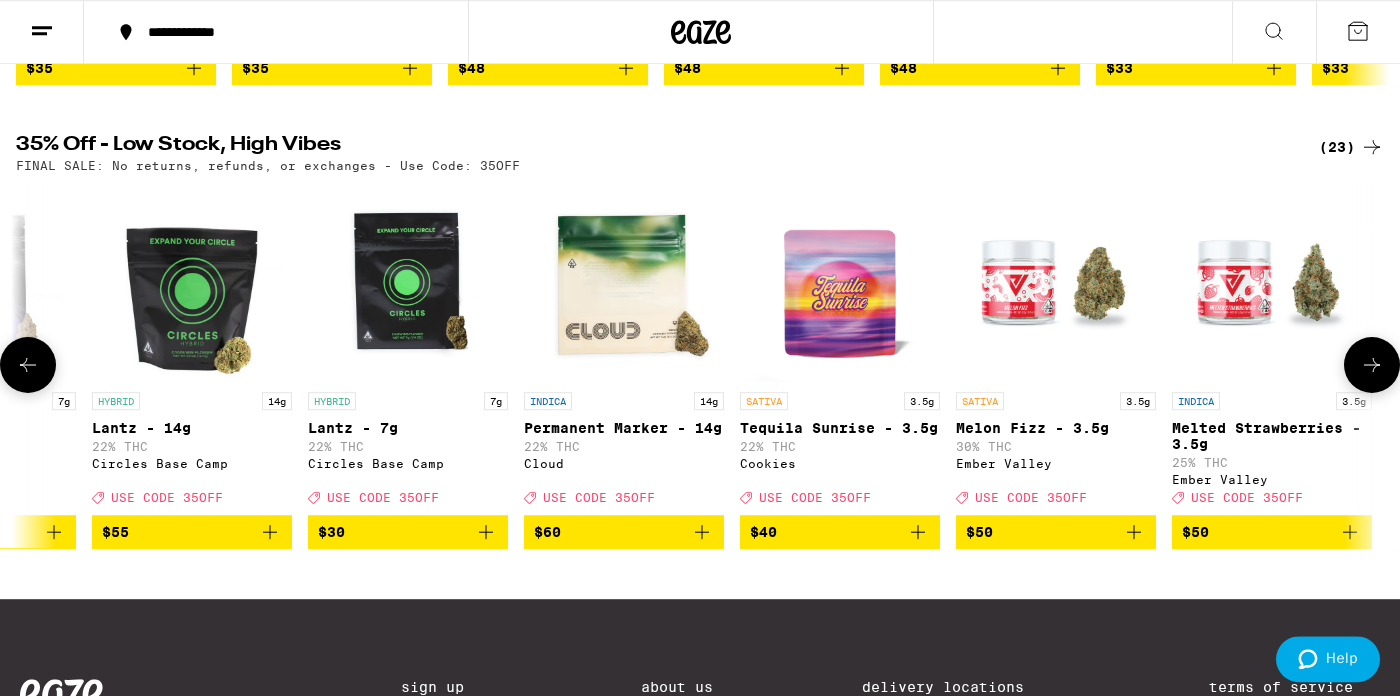 click 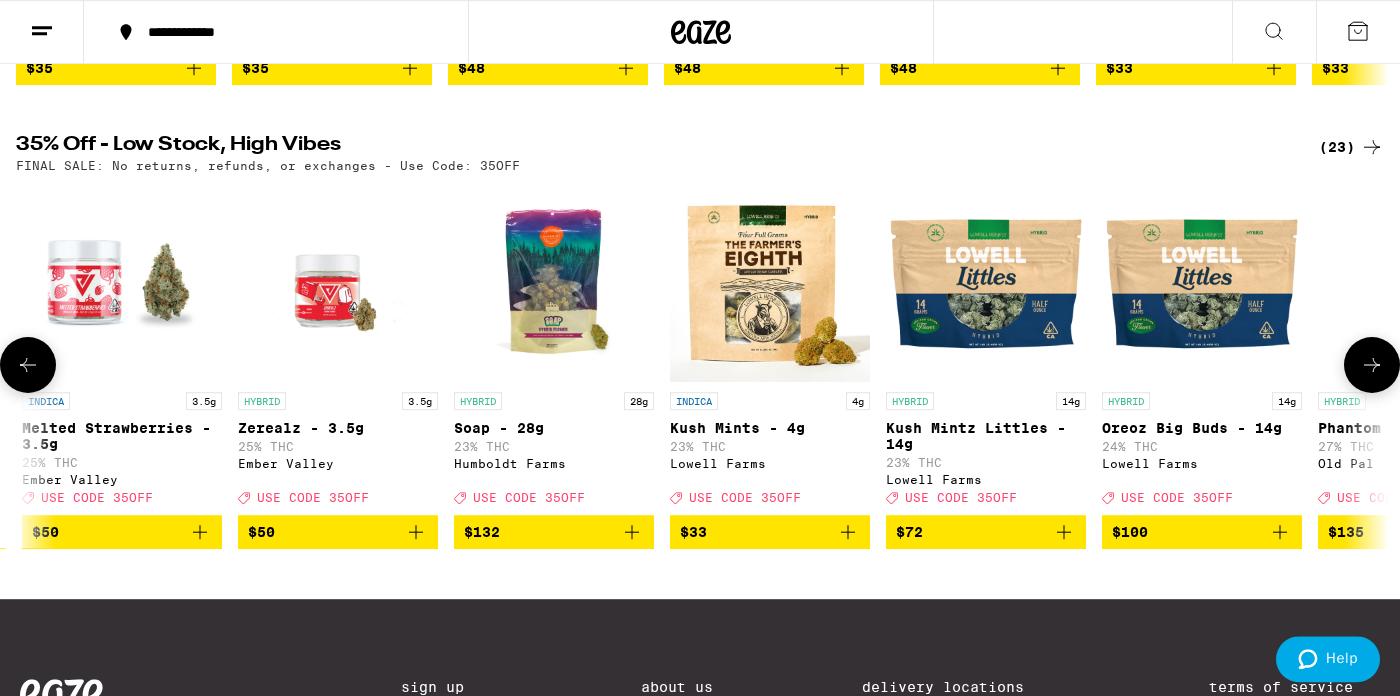 scroll, scrollTop: 0, scrollLeft: 3450, axis: horizontal 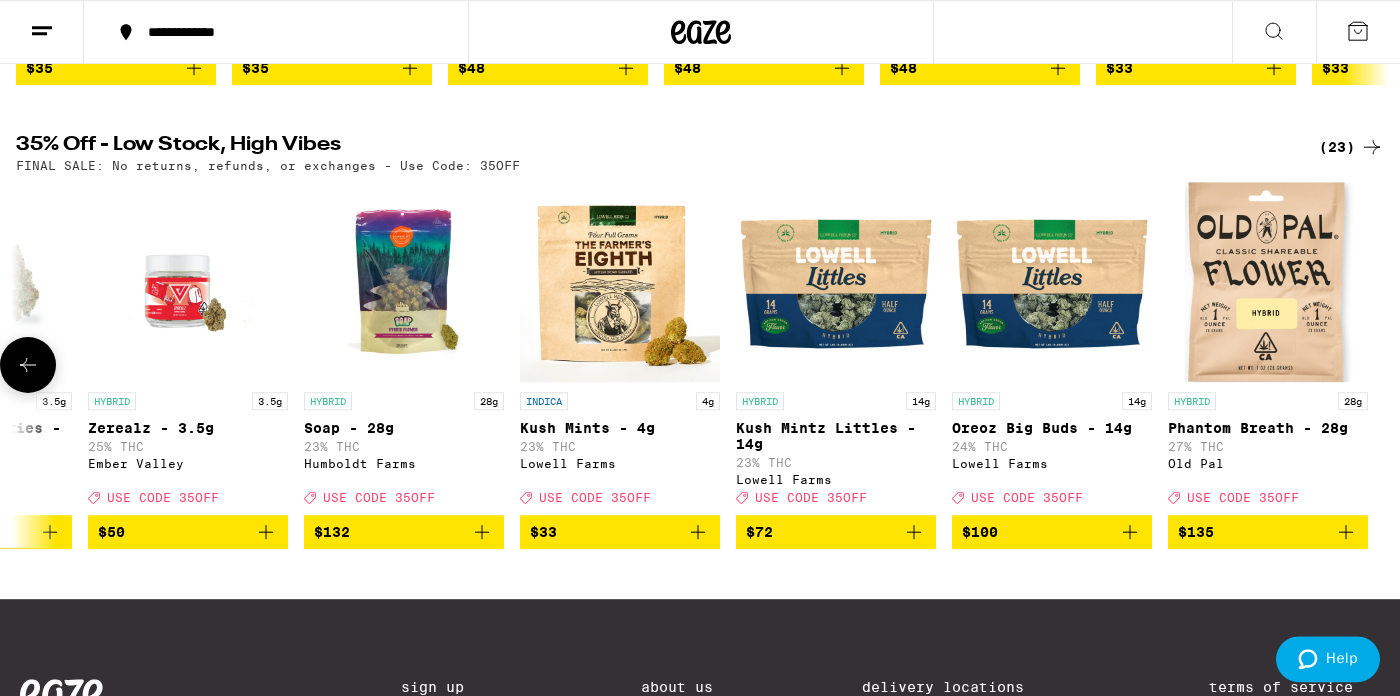 click 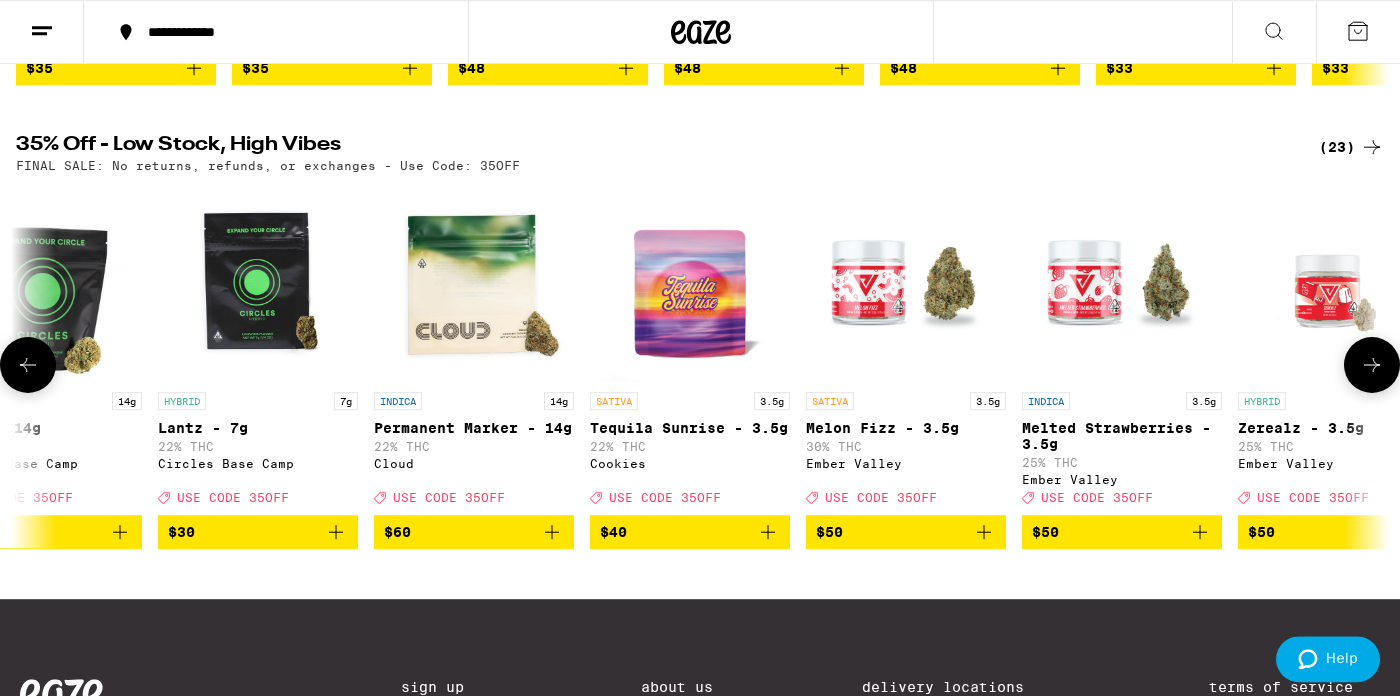 click 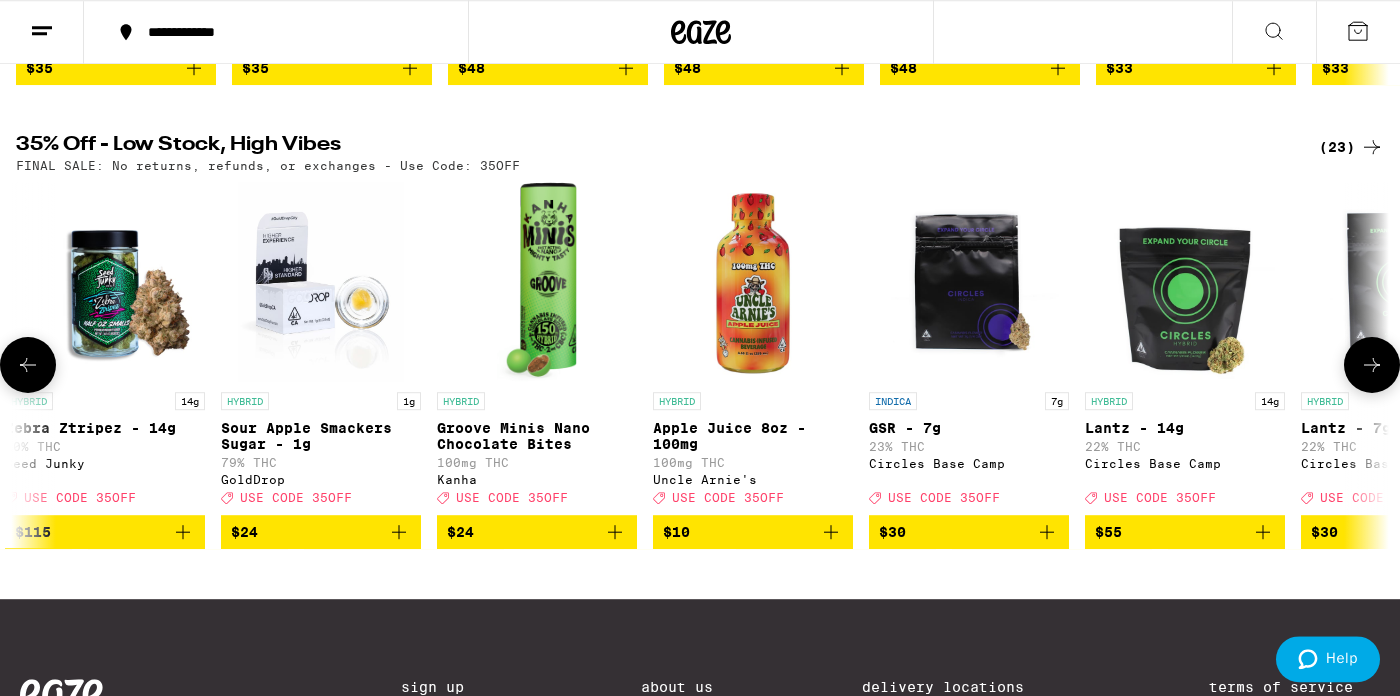 scroll, scrollTop: 0, scrollLeft: 1300, axis: horizontal 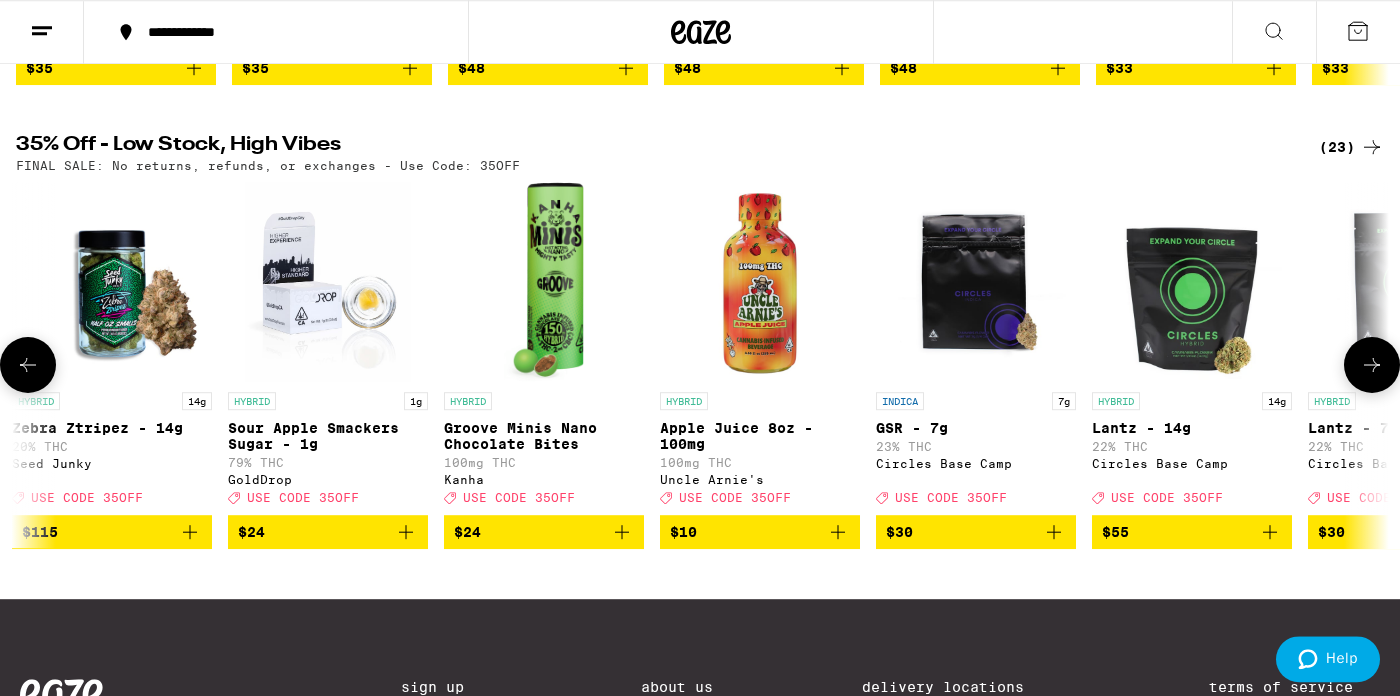 click 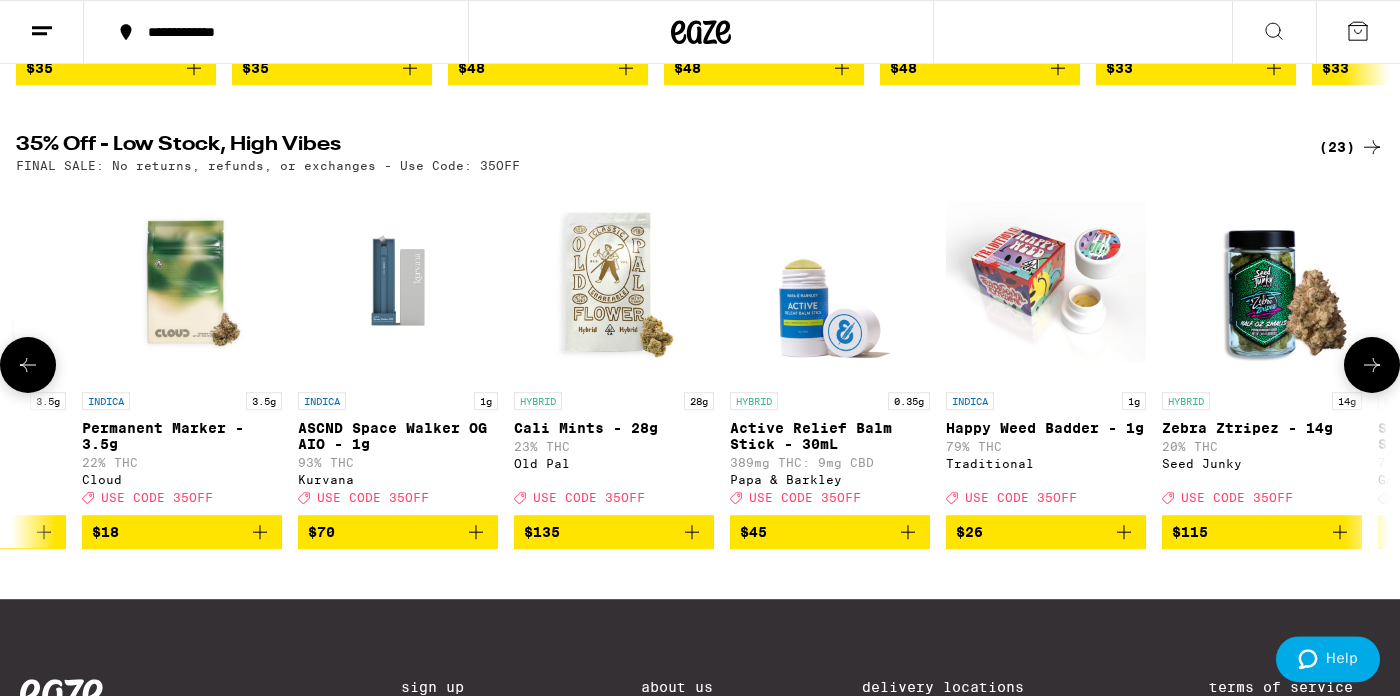 click 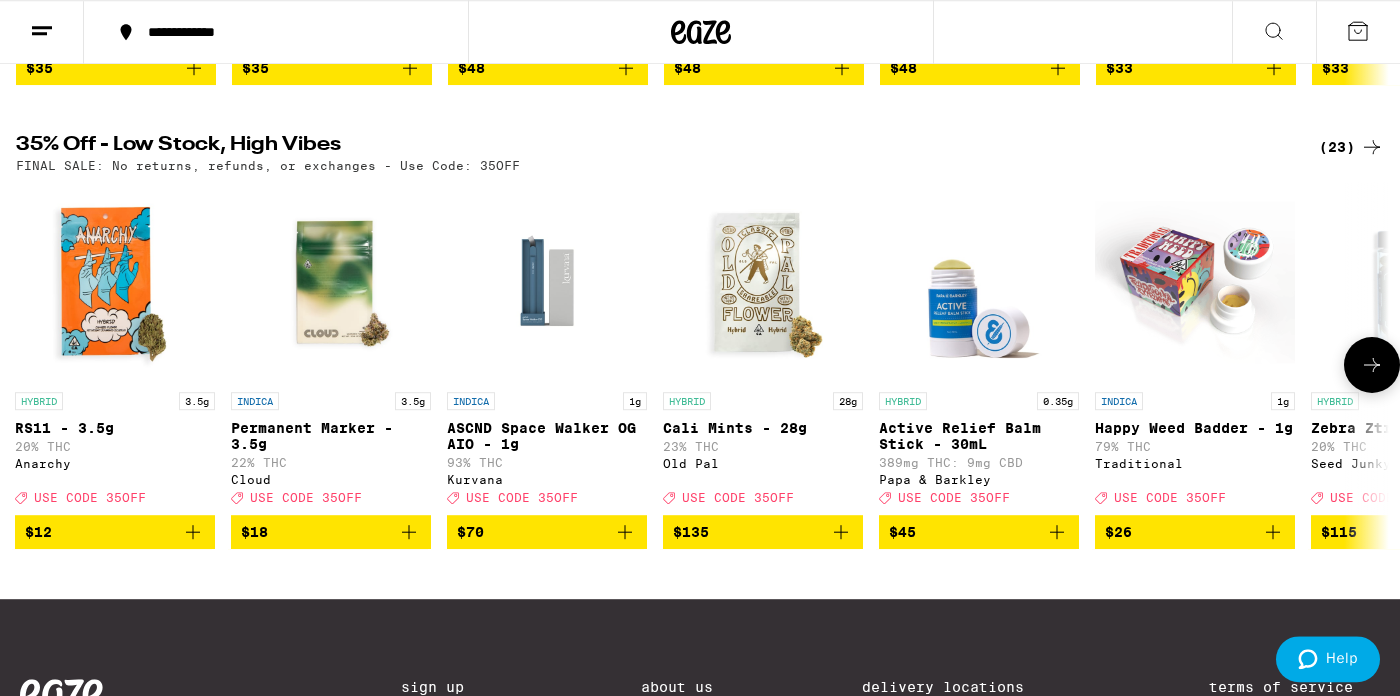 scroll, scrollTop: 0, scrollLeft: 0, axis: both 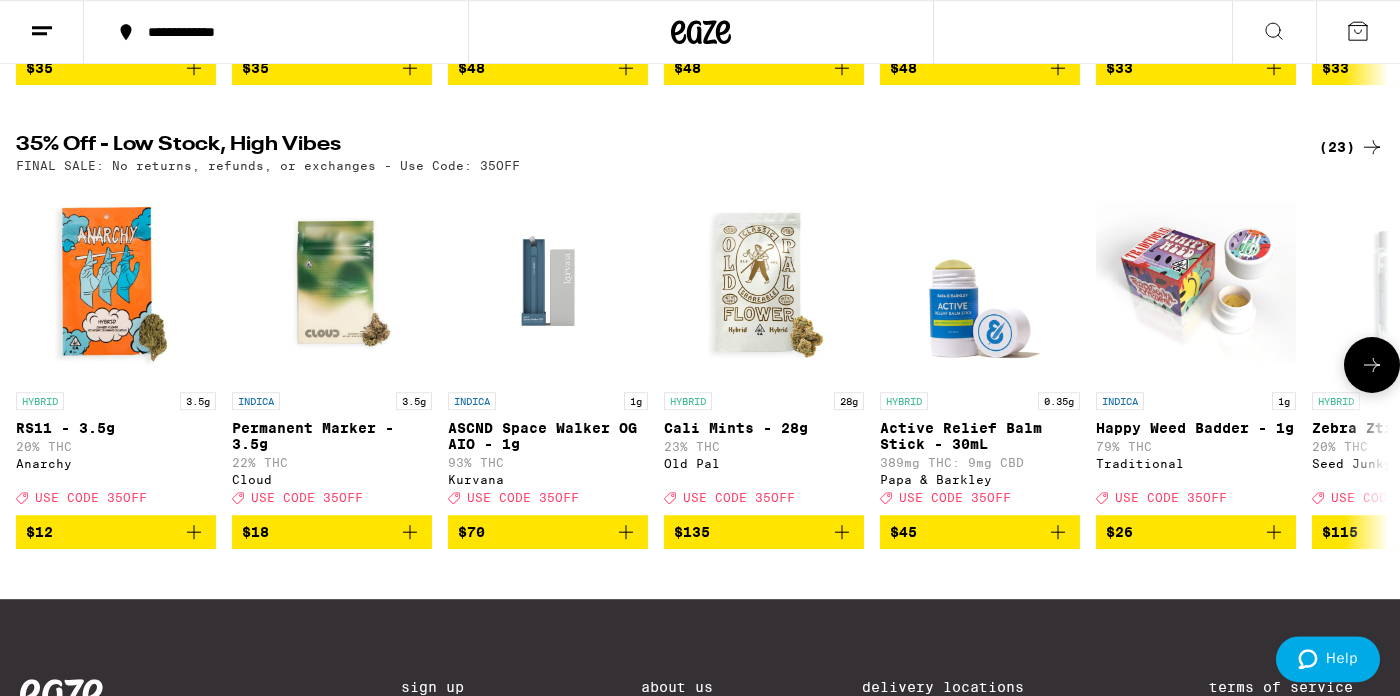 click at bounding box center (1372, 365) 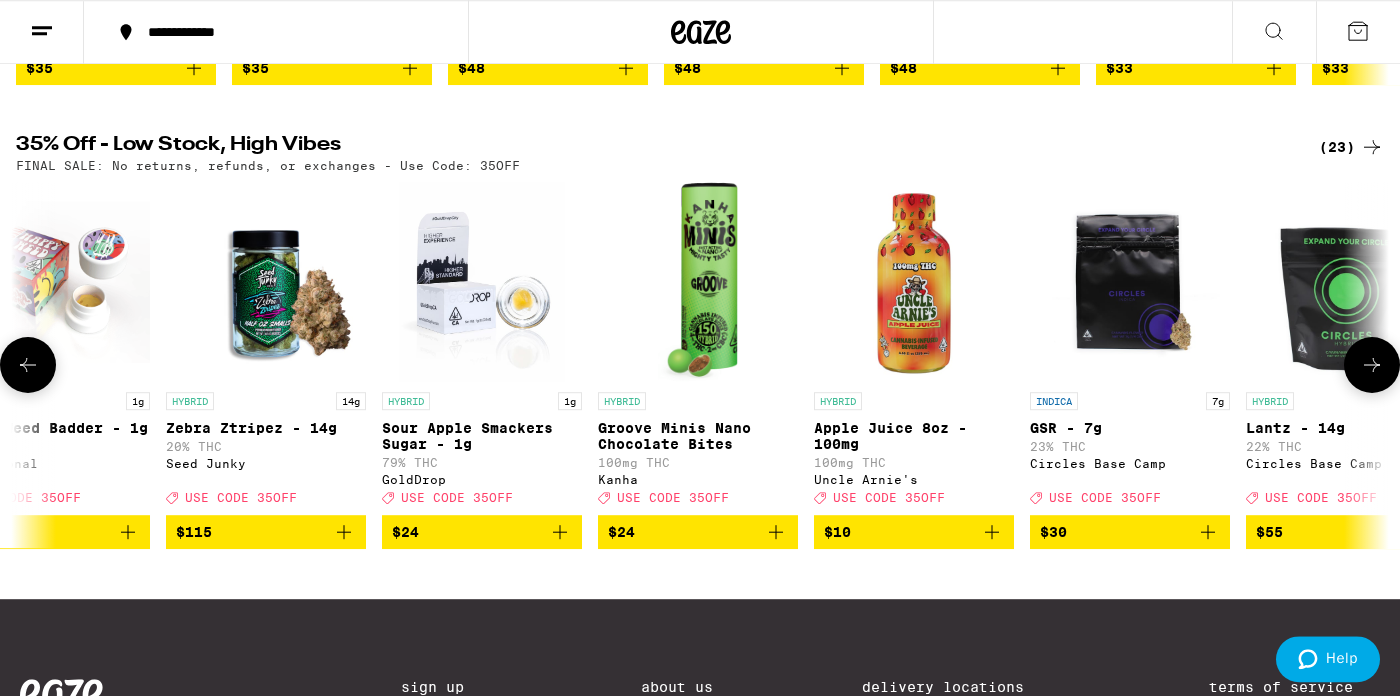scroll, scrollTop: 0, scrollLeft: 1150, axis: horizontal 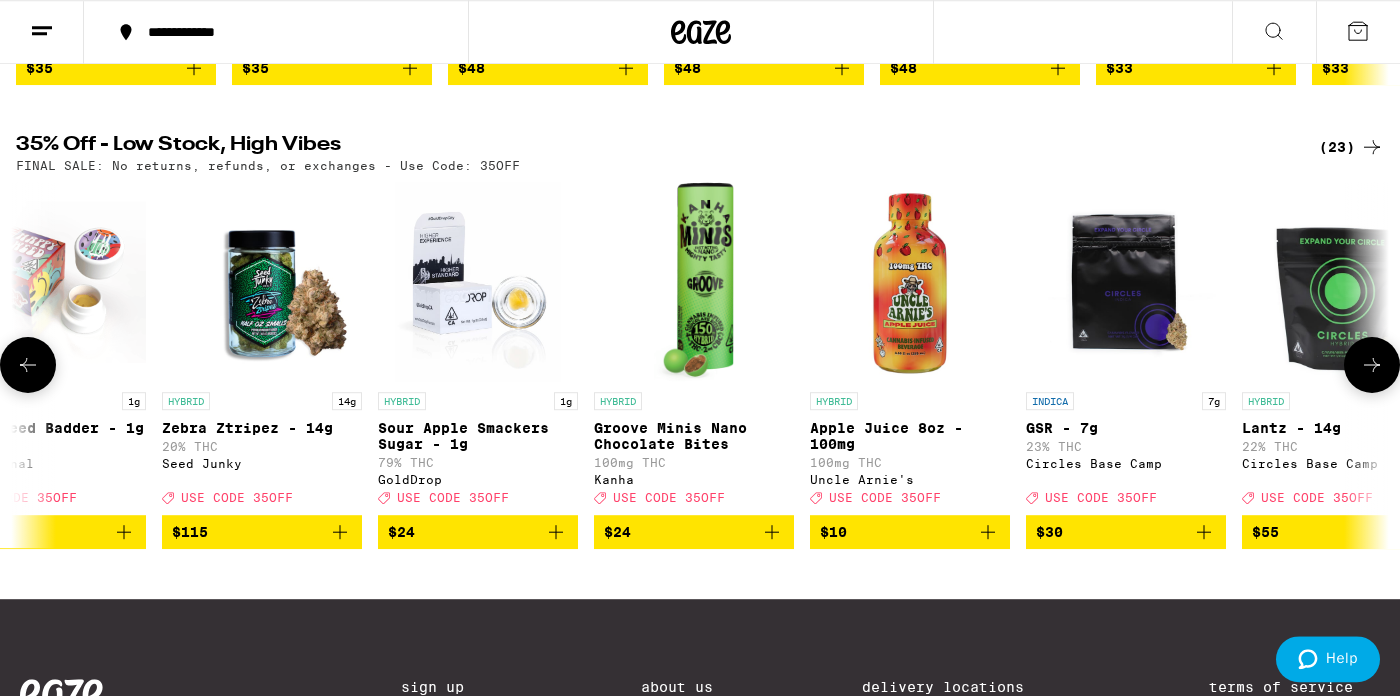 click at bounding box center (1372, 365) 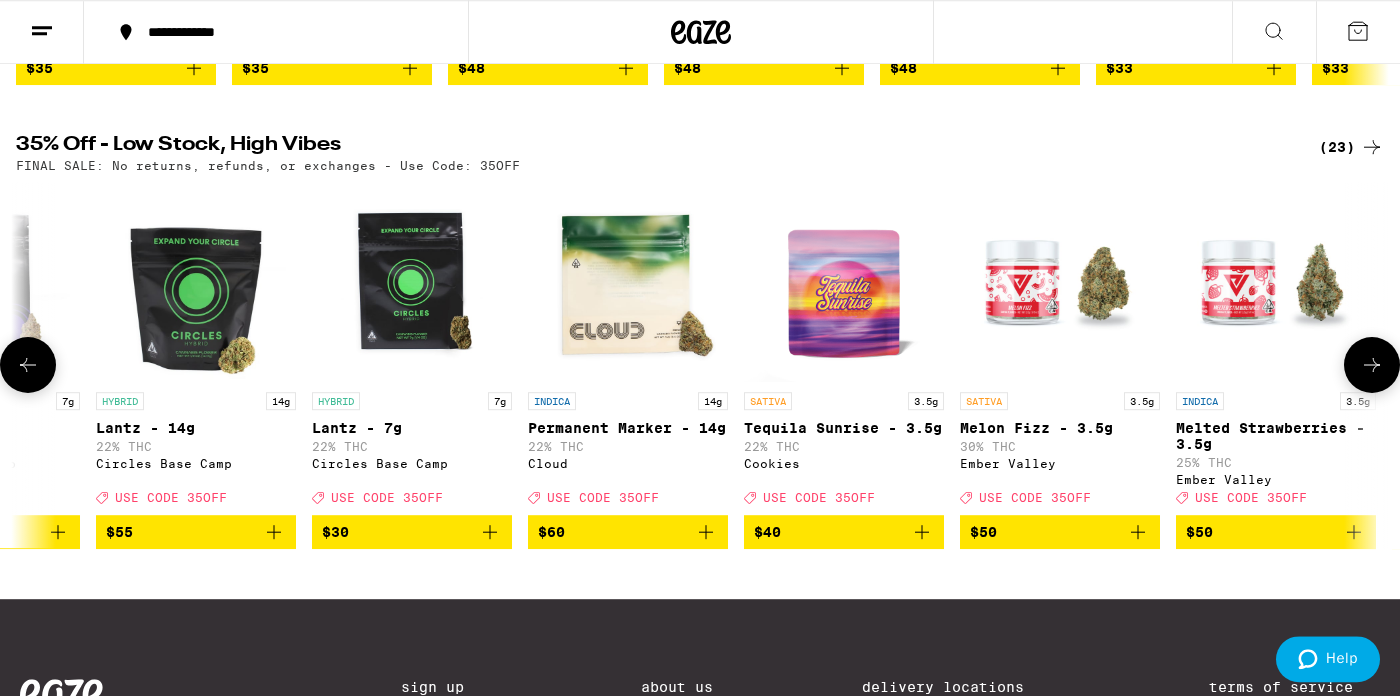 scroll, scrollTop: 0, scrollLeft: 2300, axis: horizontal 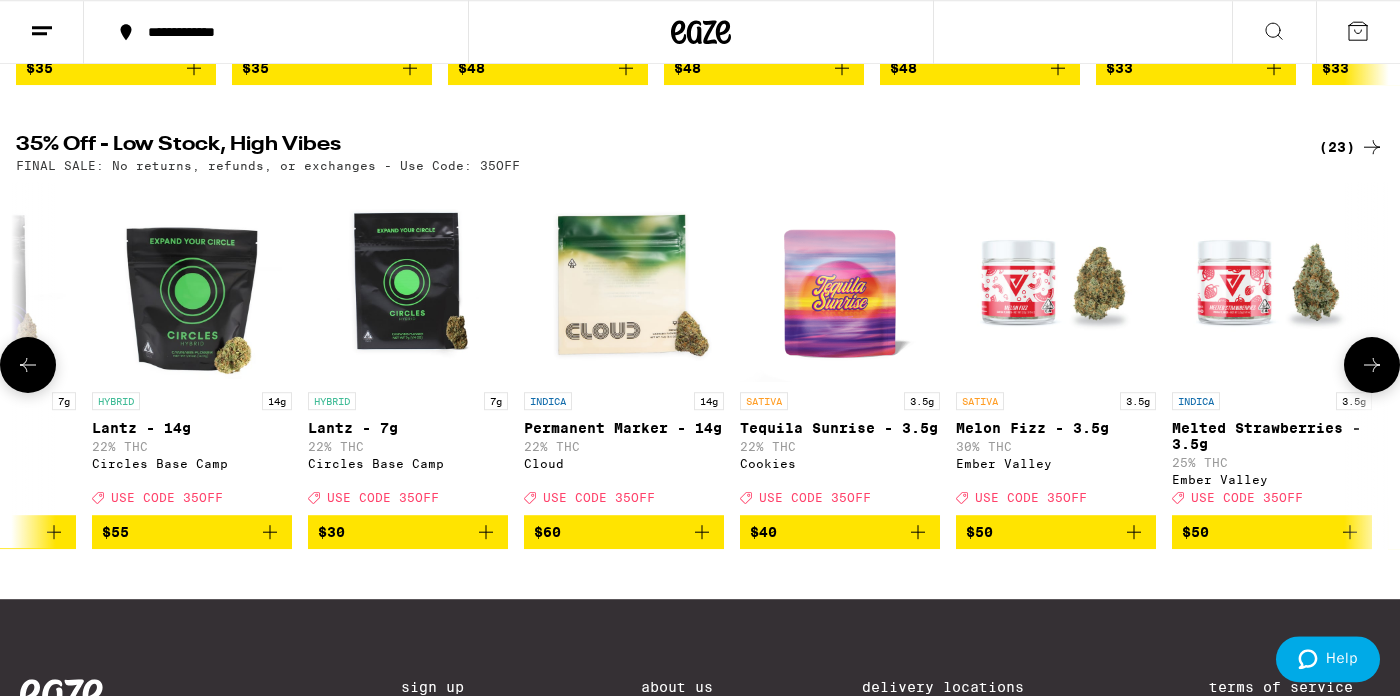 click 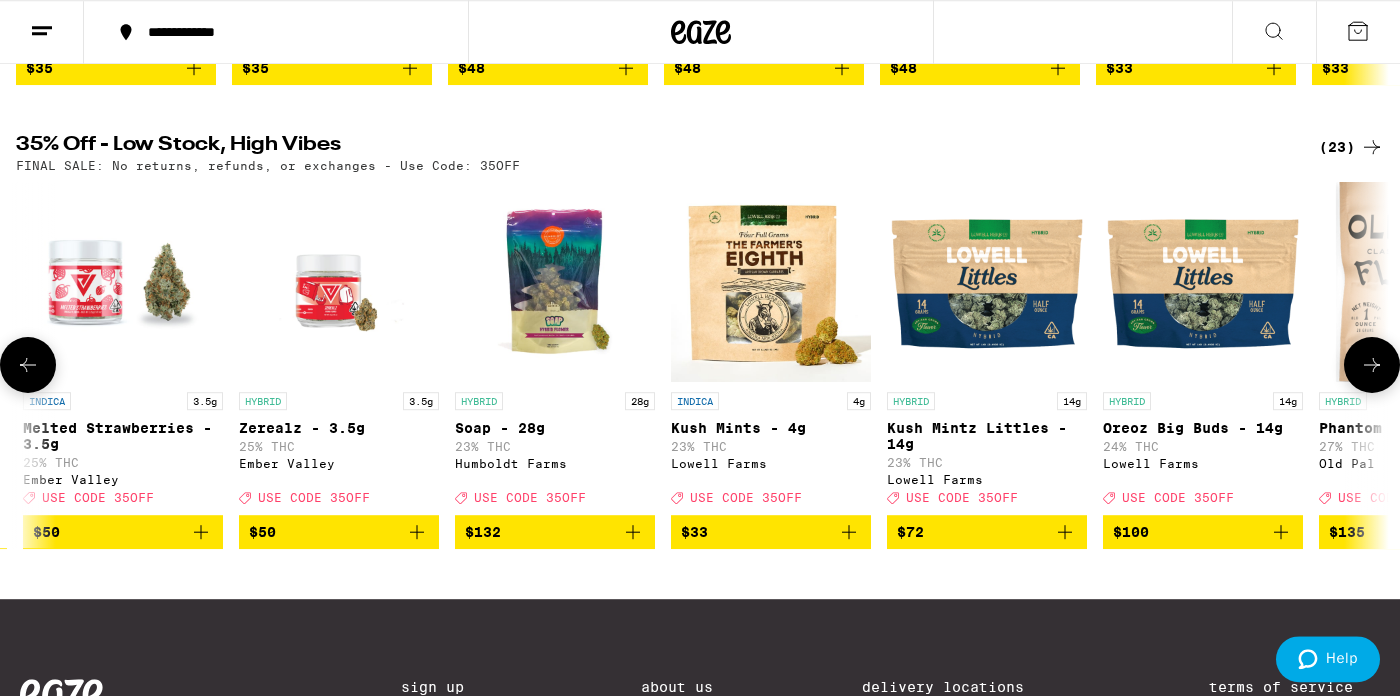 scroll, scrollTop: 0, scrollLeft: 3450, axis: horizontal 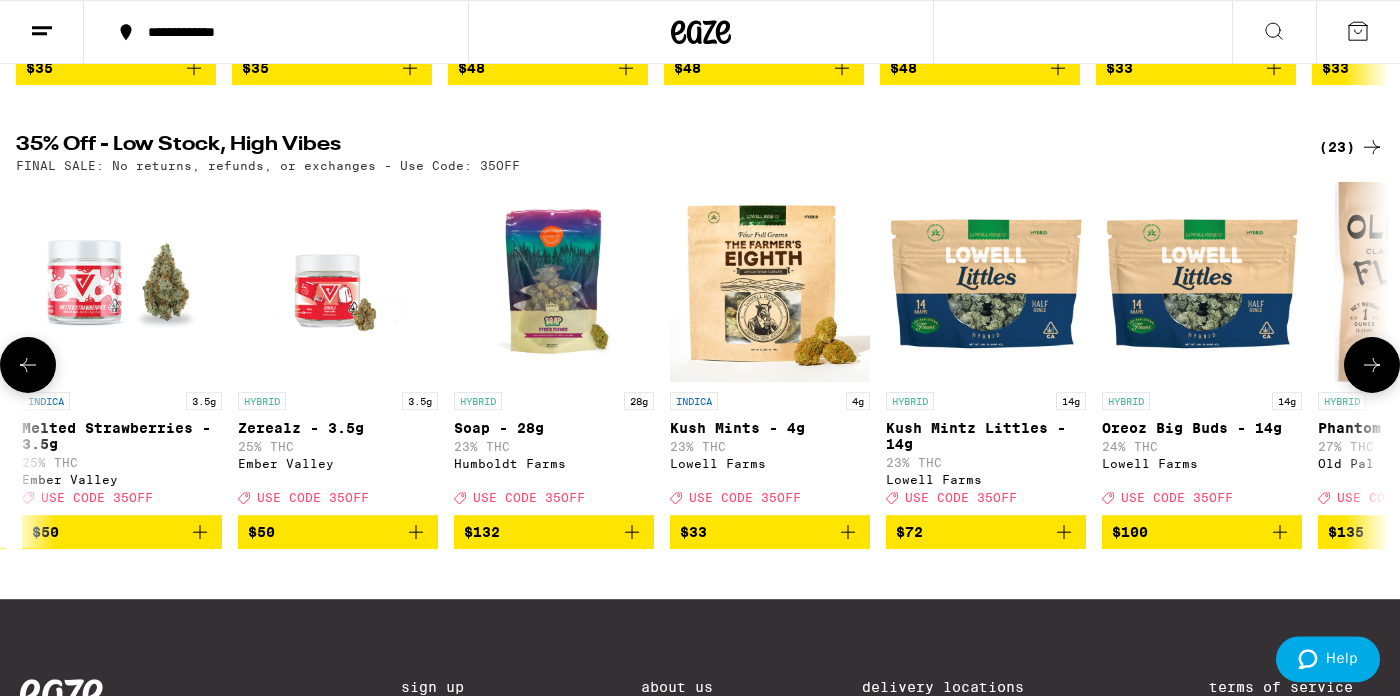click 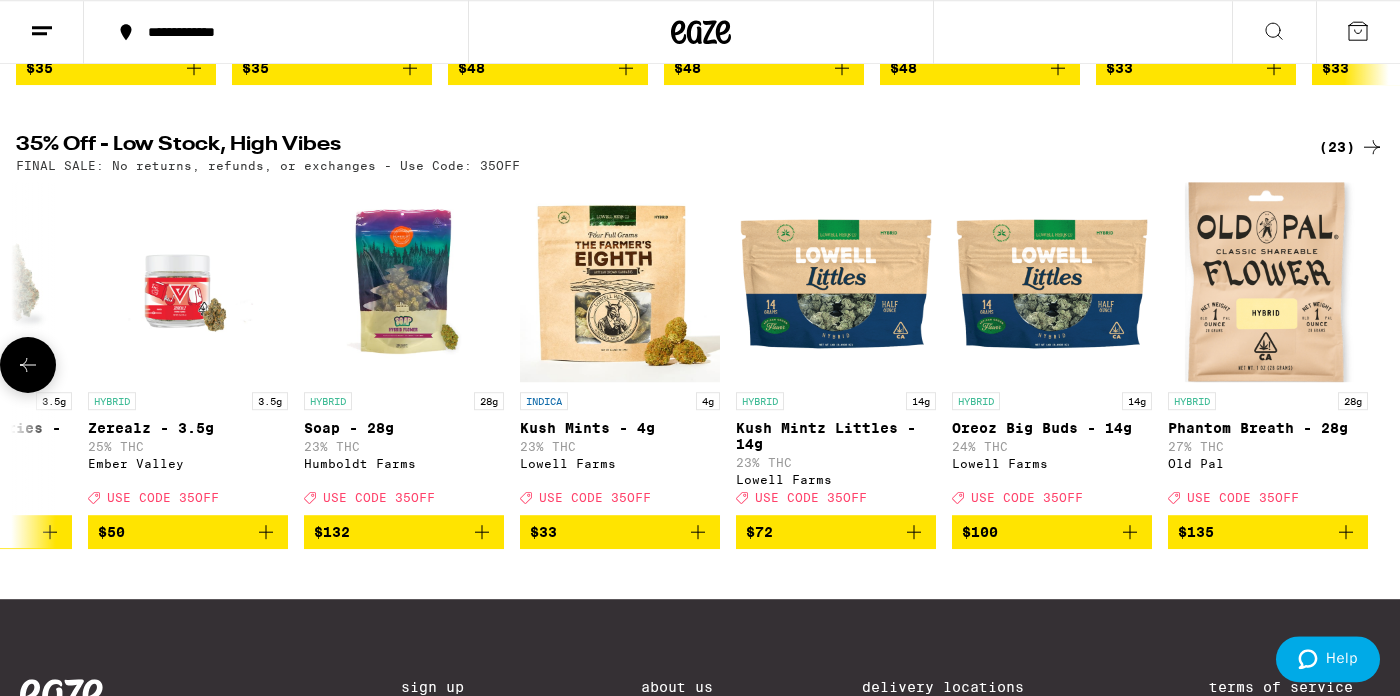 scroll, scrollTop: 0, scrollLeft: 3600, axis: horizontal 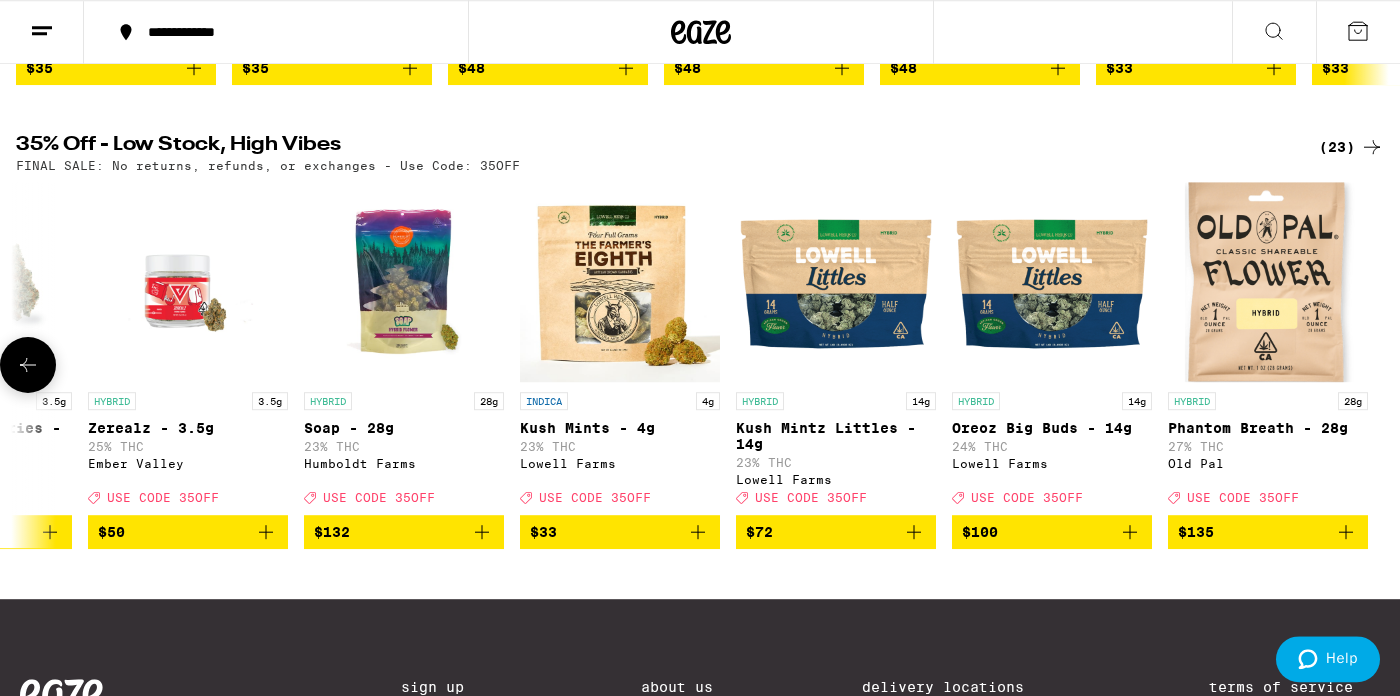 click at bounding box center [28, 365] 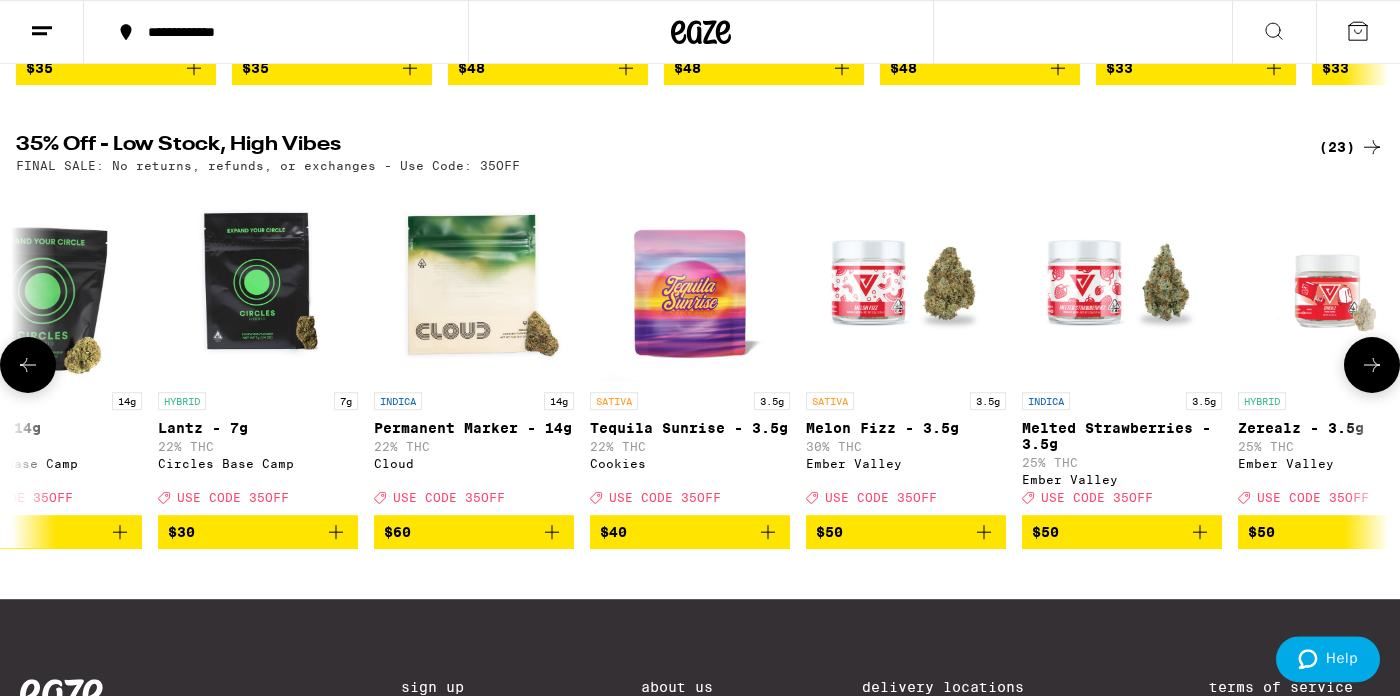 click at bounding box center [28, 365] 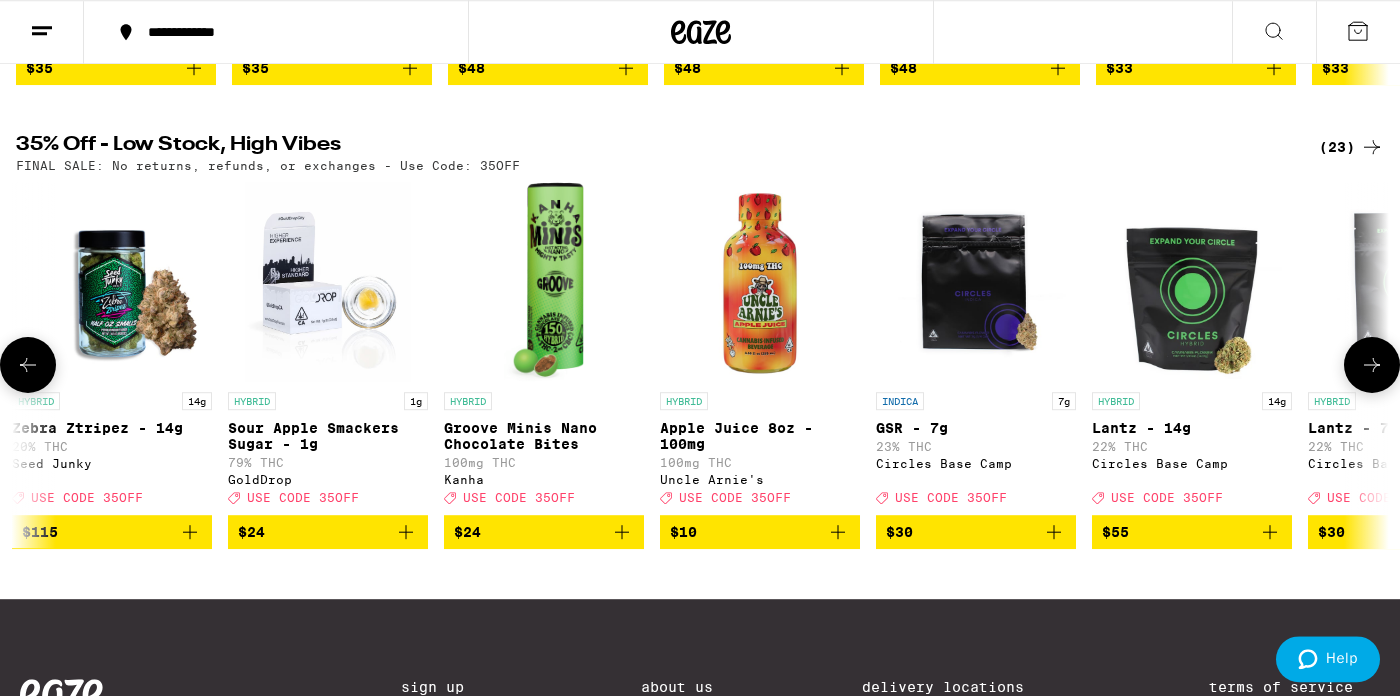 click at bounding box center (28, 365) 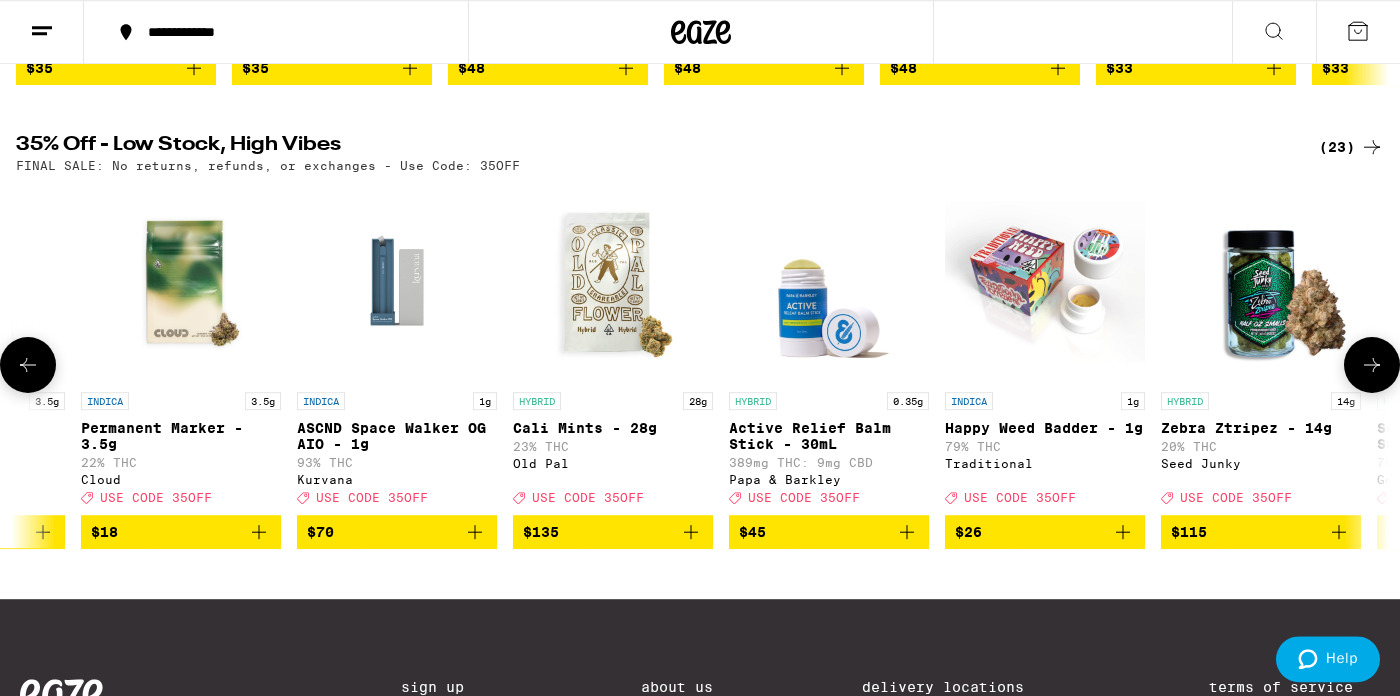 scroll, scrollTop: 0, scrollLeft: 150, axis: horizontal 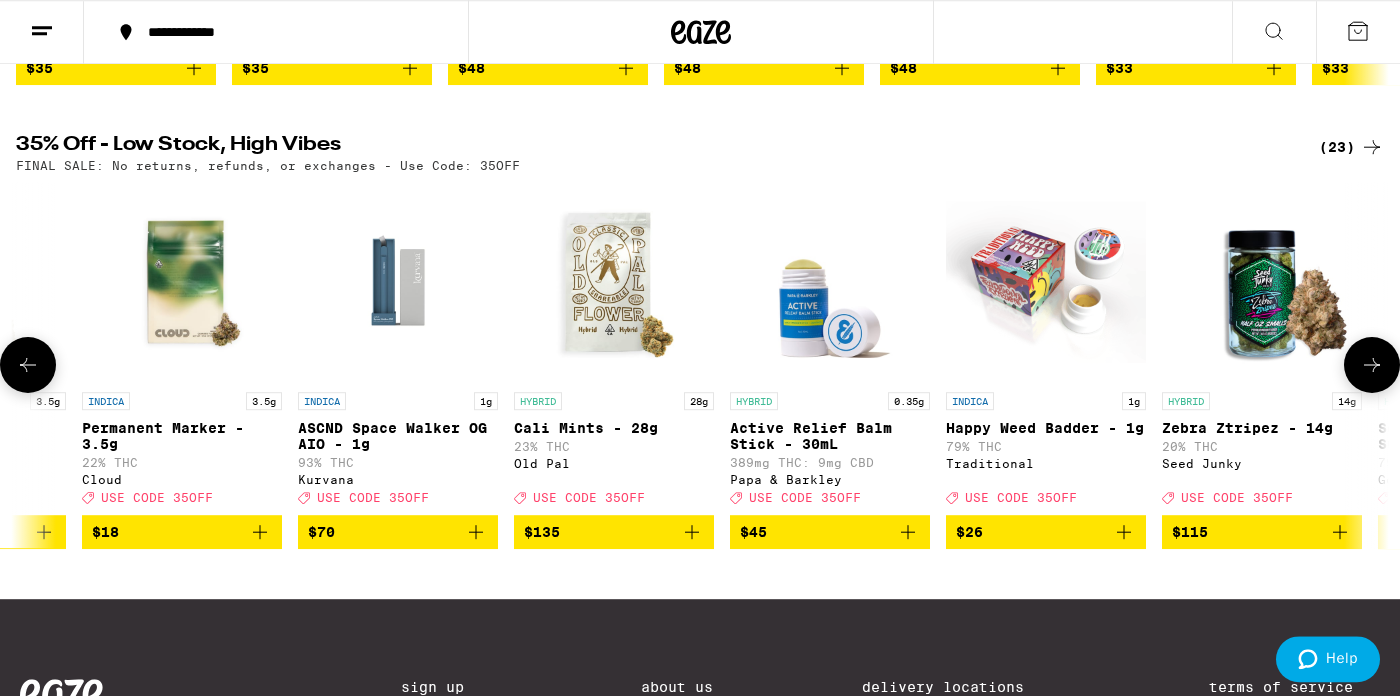 click 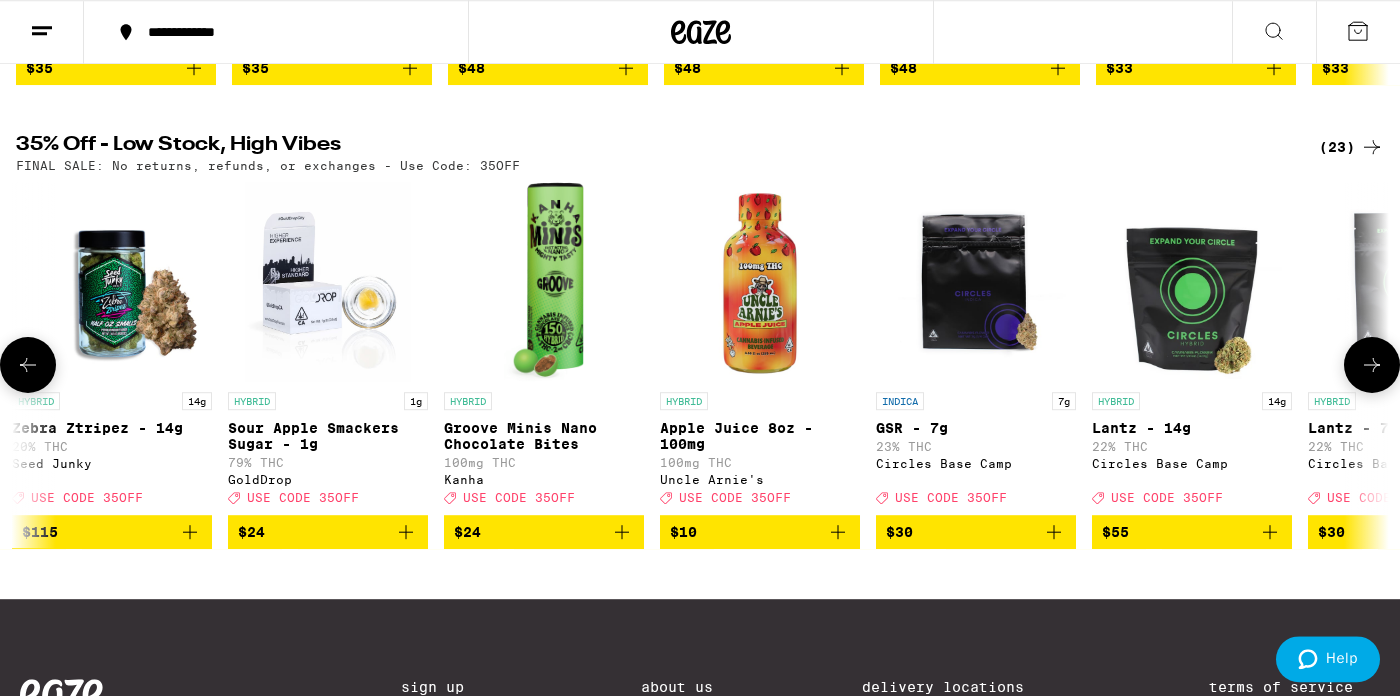 click 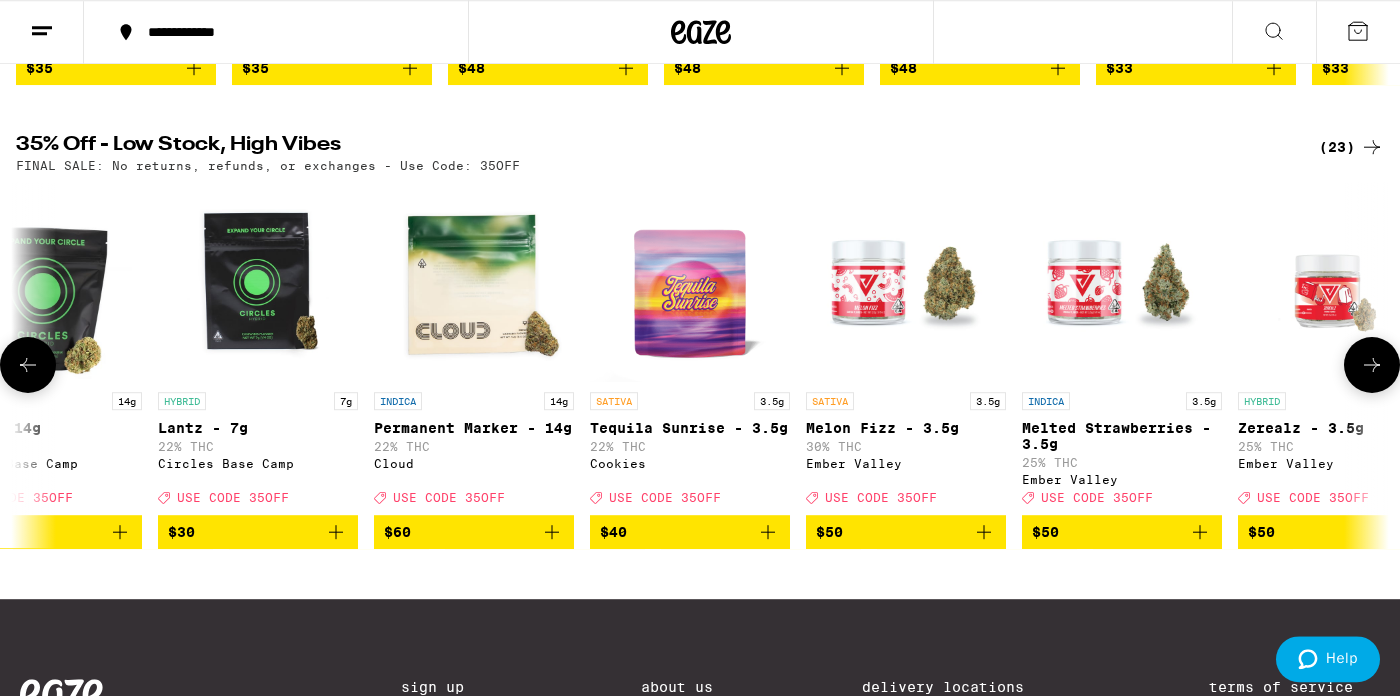 click 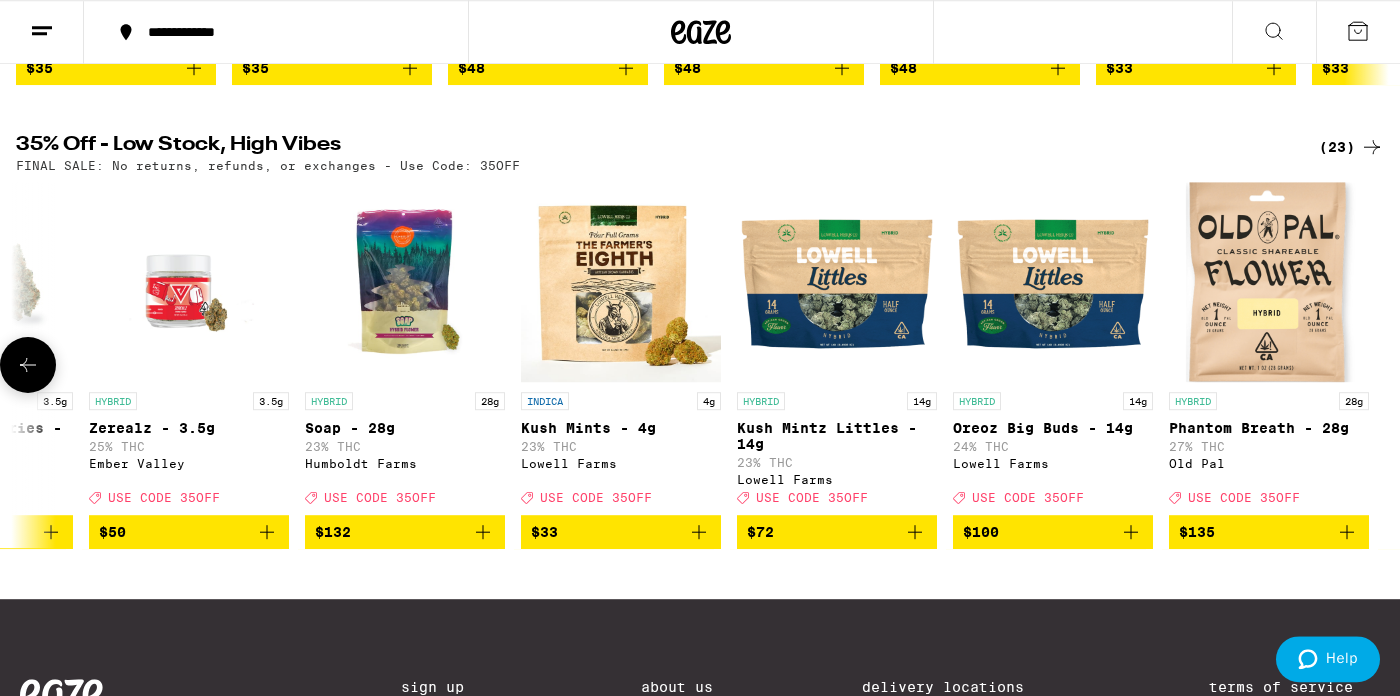 scroll, scrollTop: 0, scrollLeft: 3600, axis: horizontal 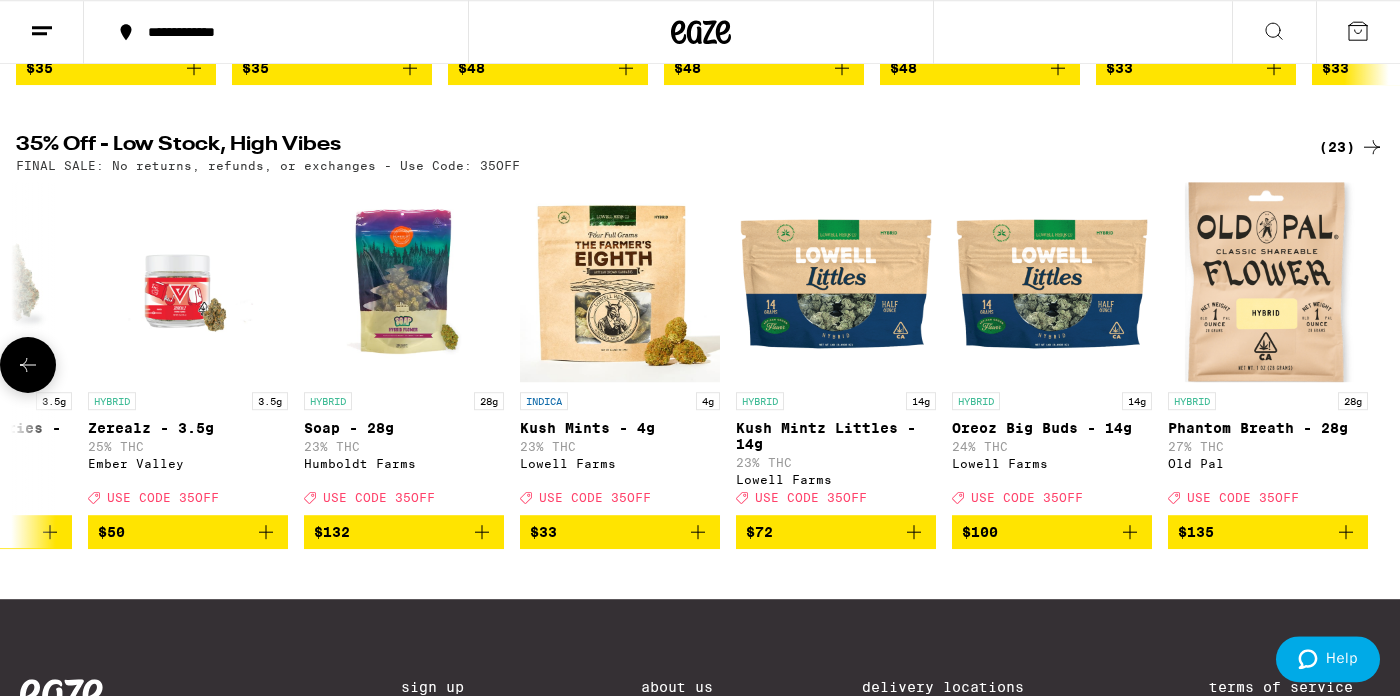 click 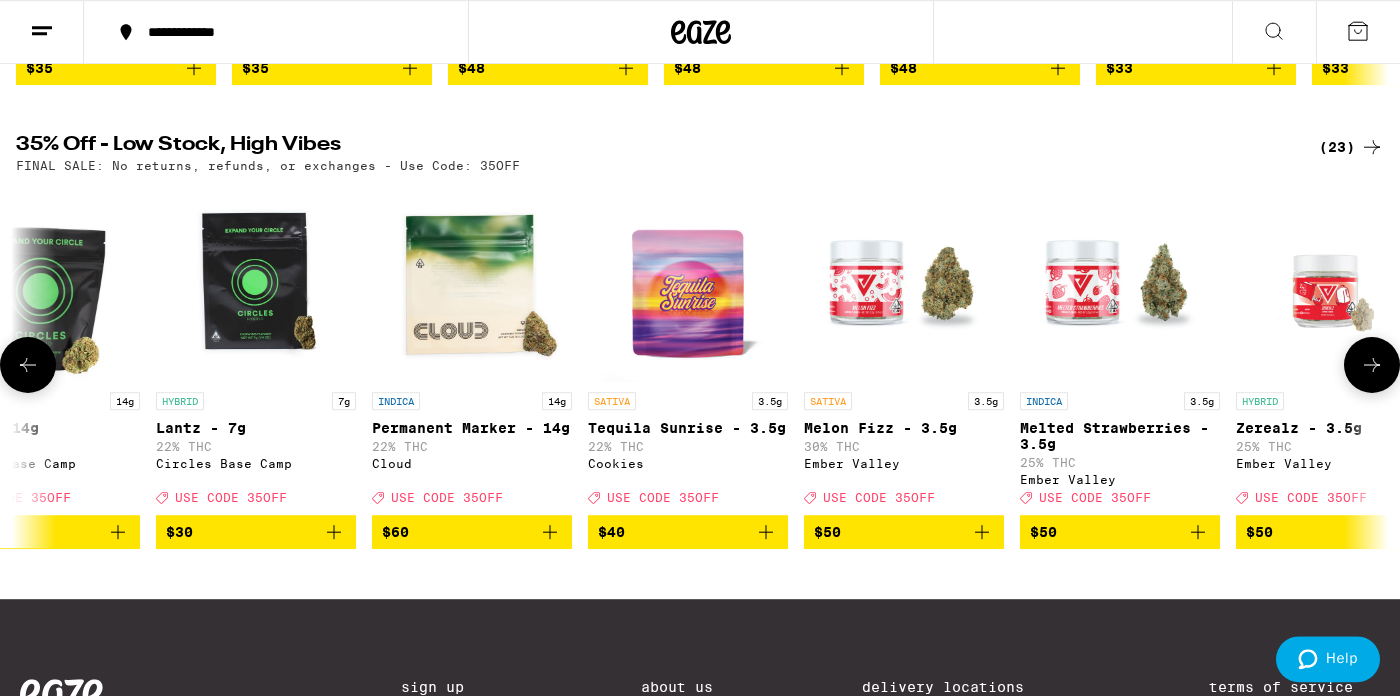 click 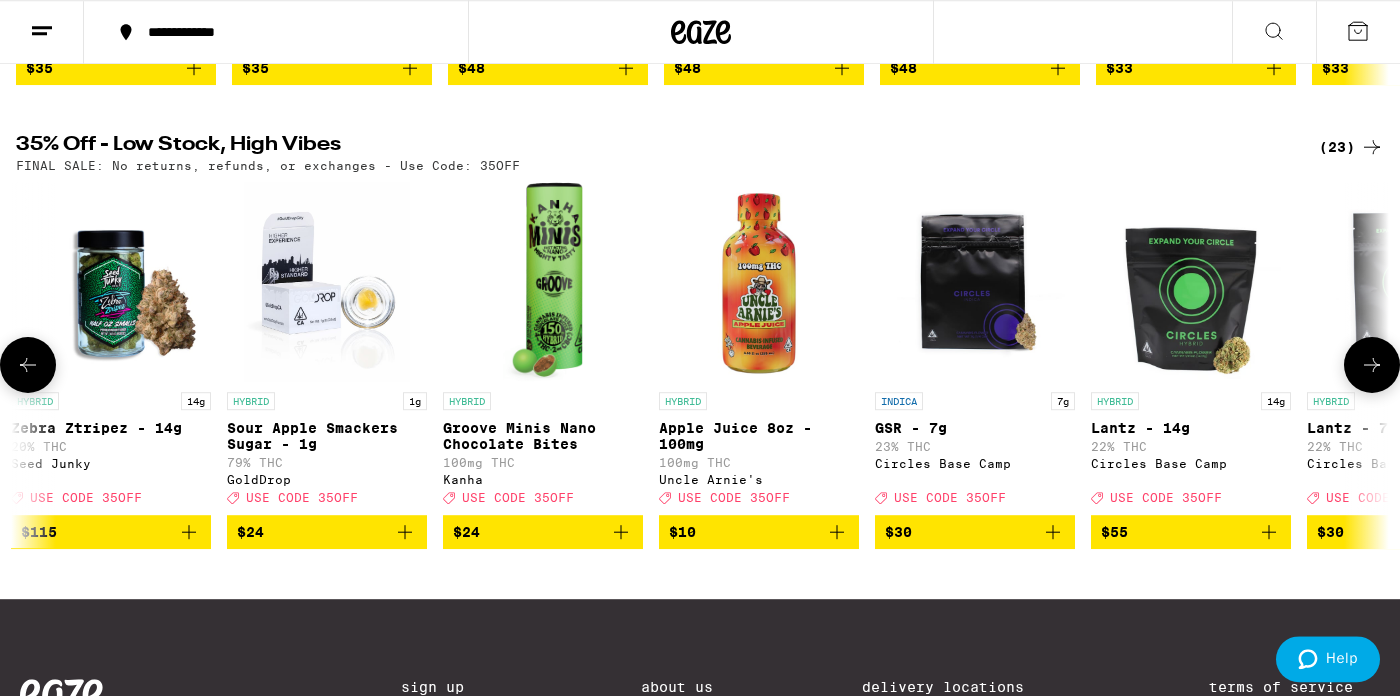 click 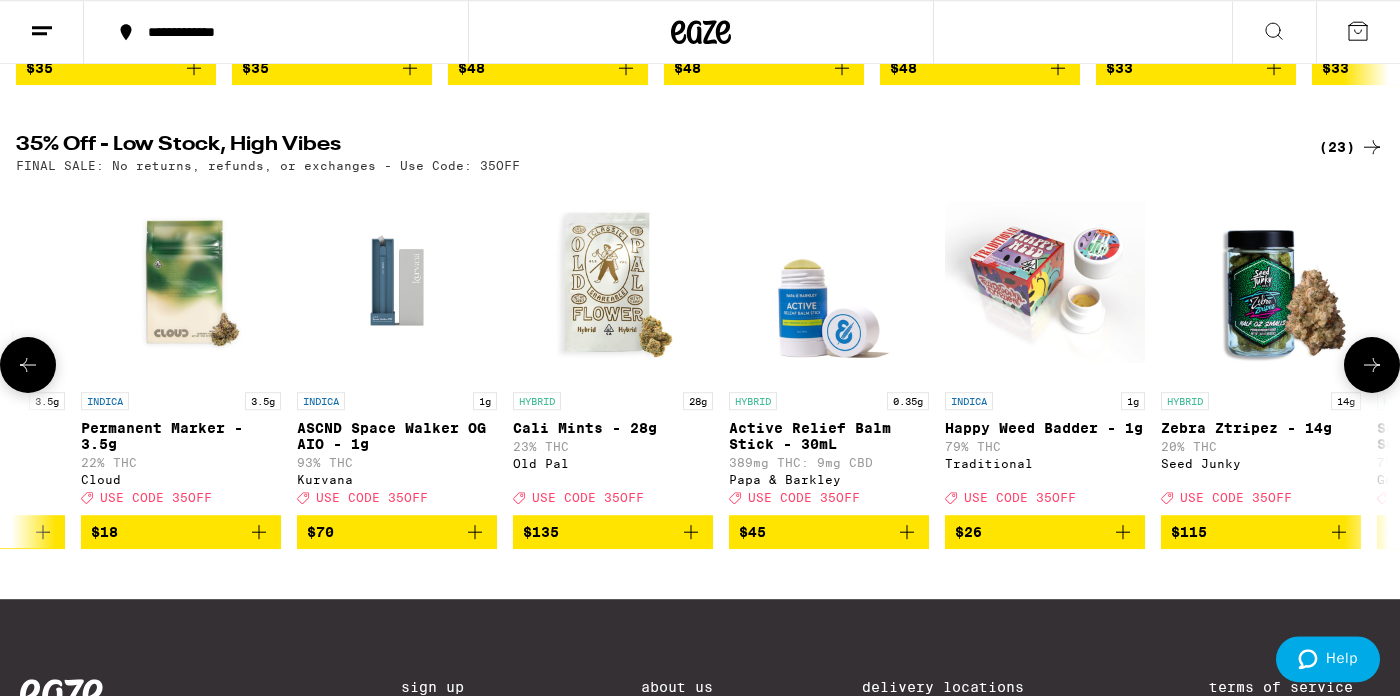 click 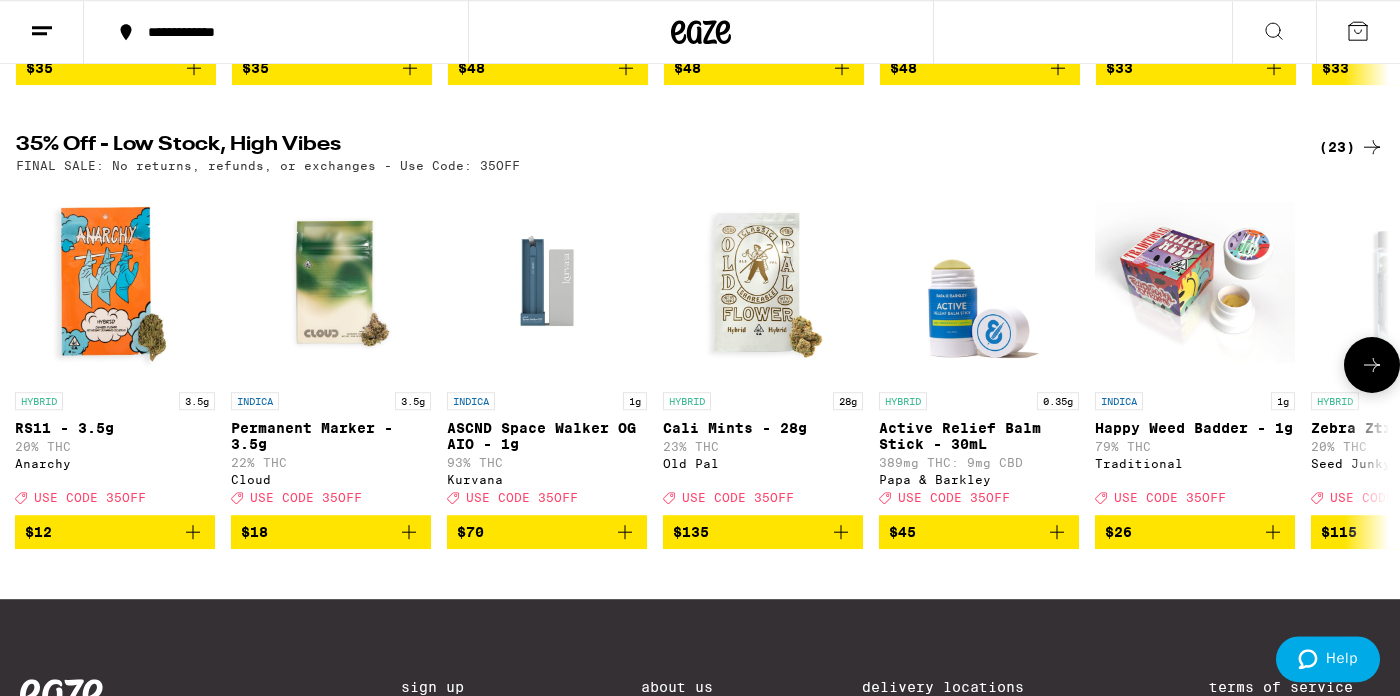 scroll, scrollTop: 0, scrollLeft: 0, axis: both 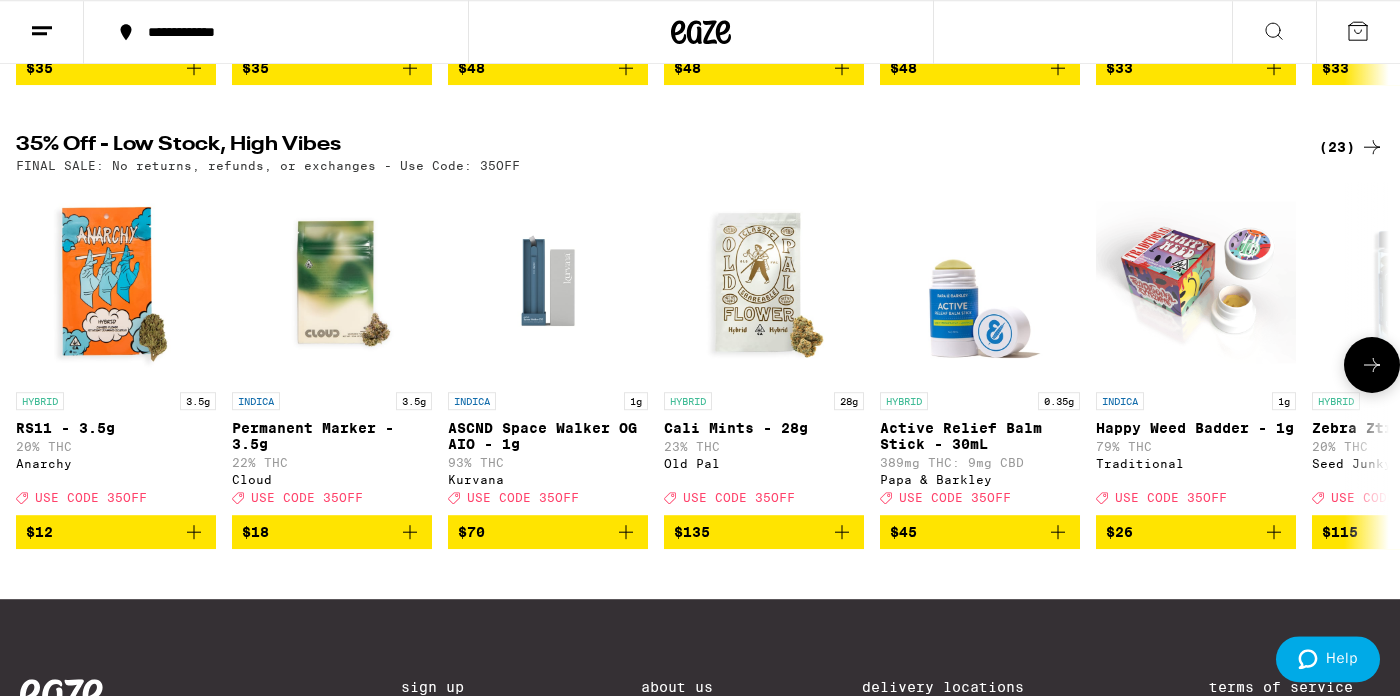 click 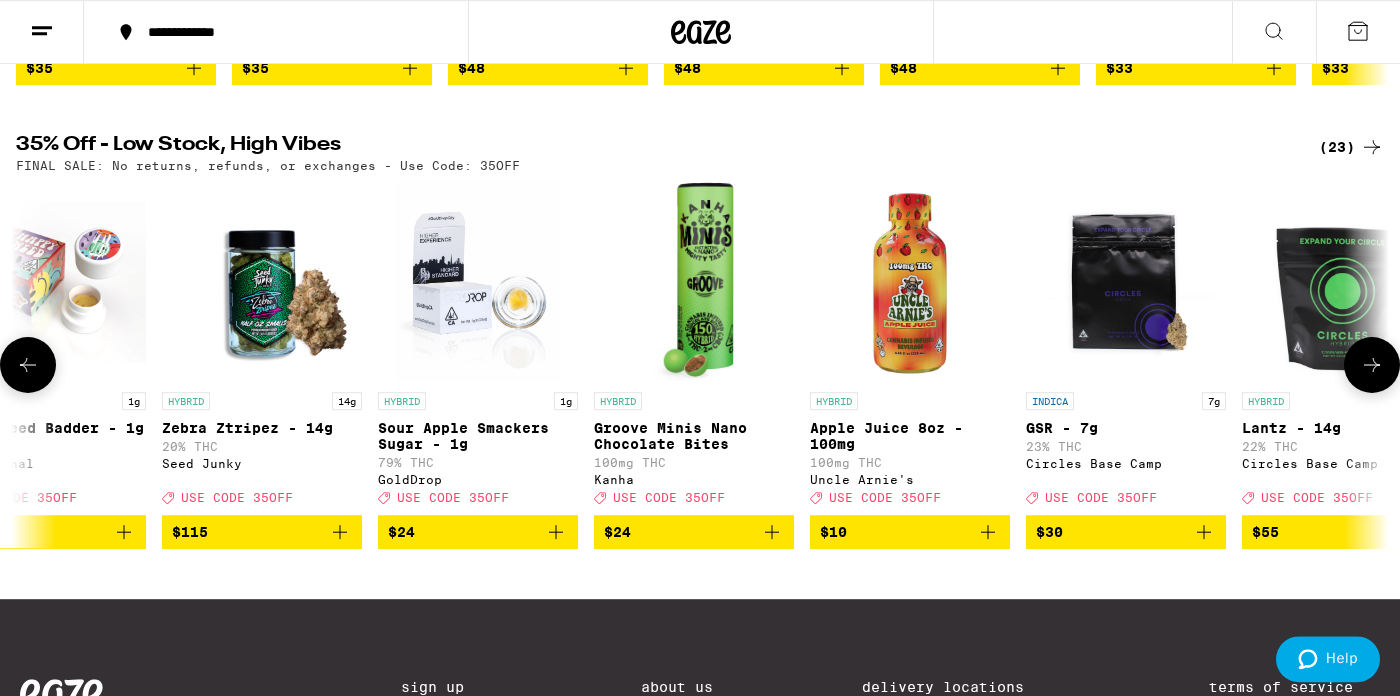 click 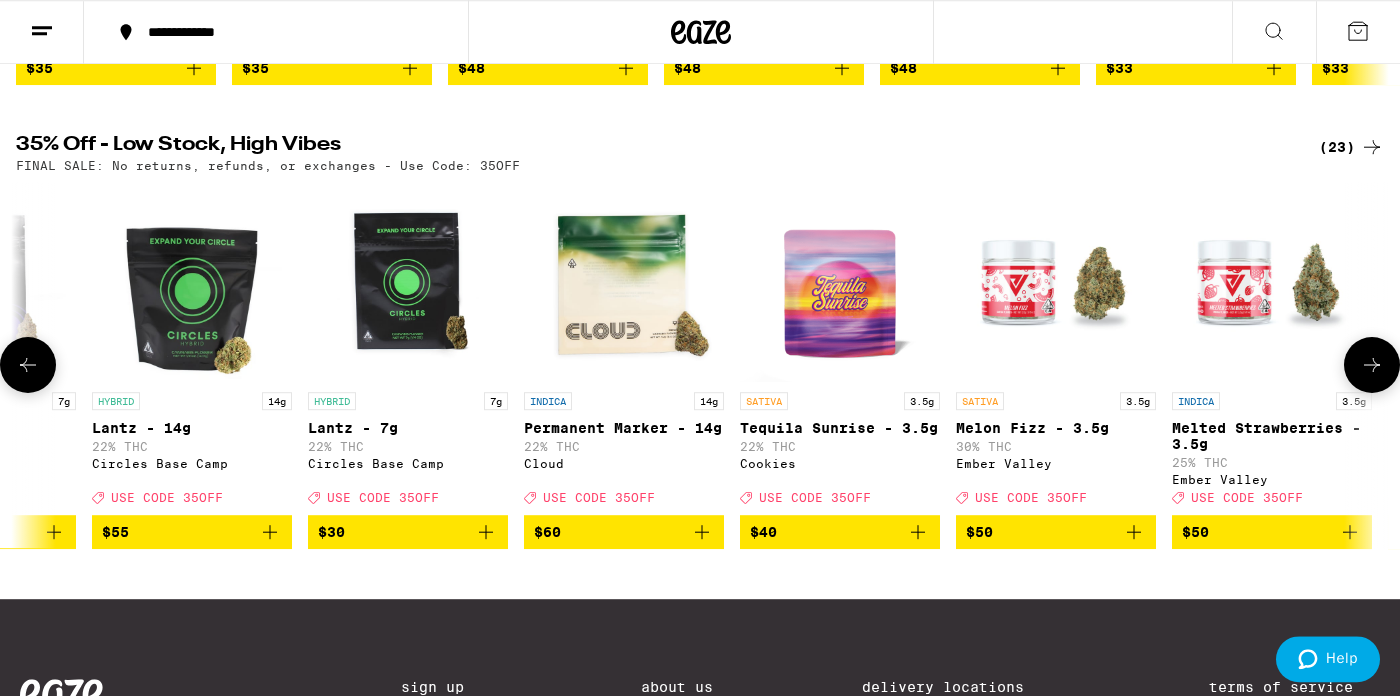 scroll, scrollTop: 0, scrollLeft: 2300, axis: horizontal 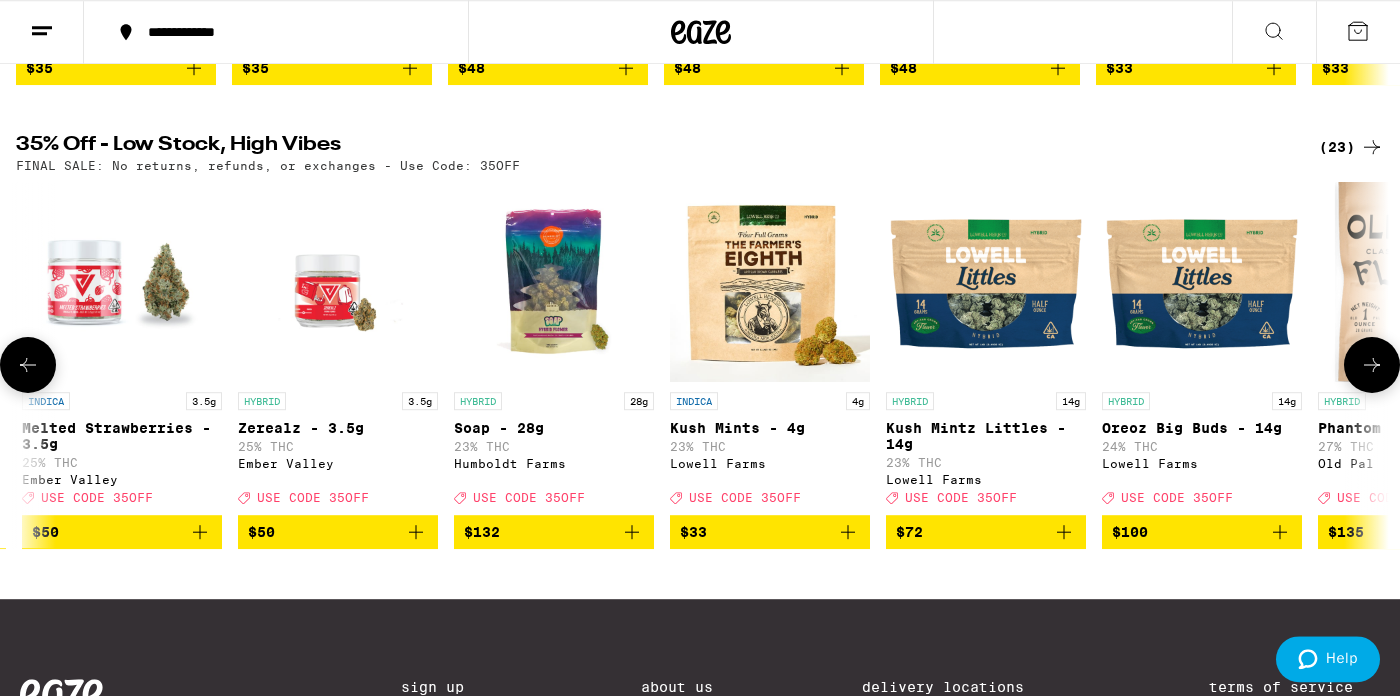 click 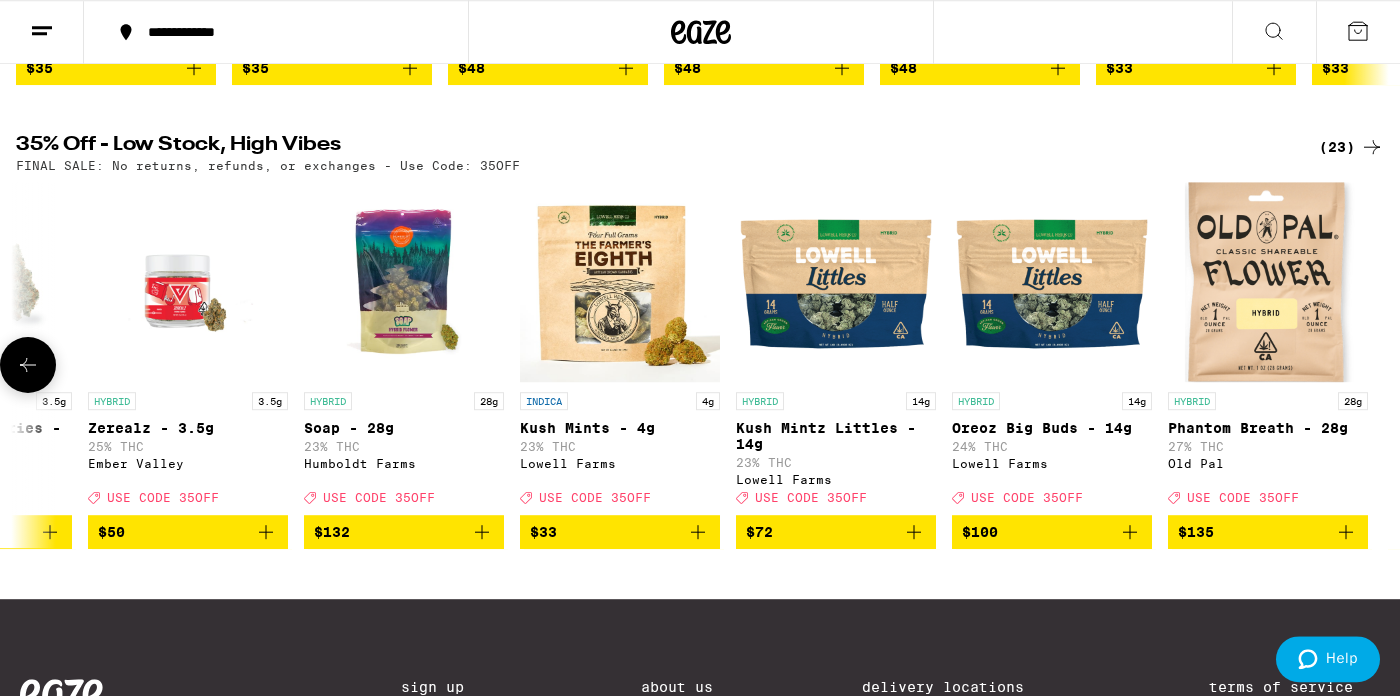 scroll, scrollTop: 0, scrollLeft: 3600, axis: horizontal 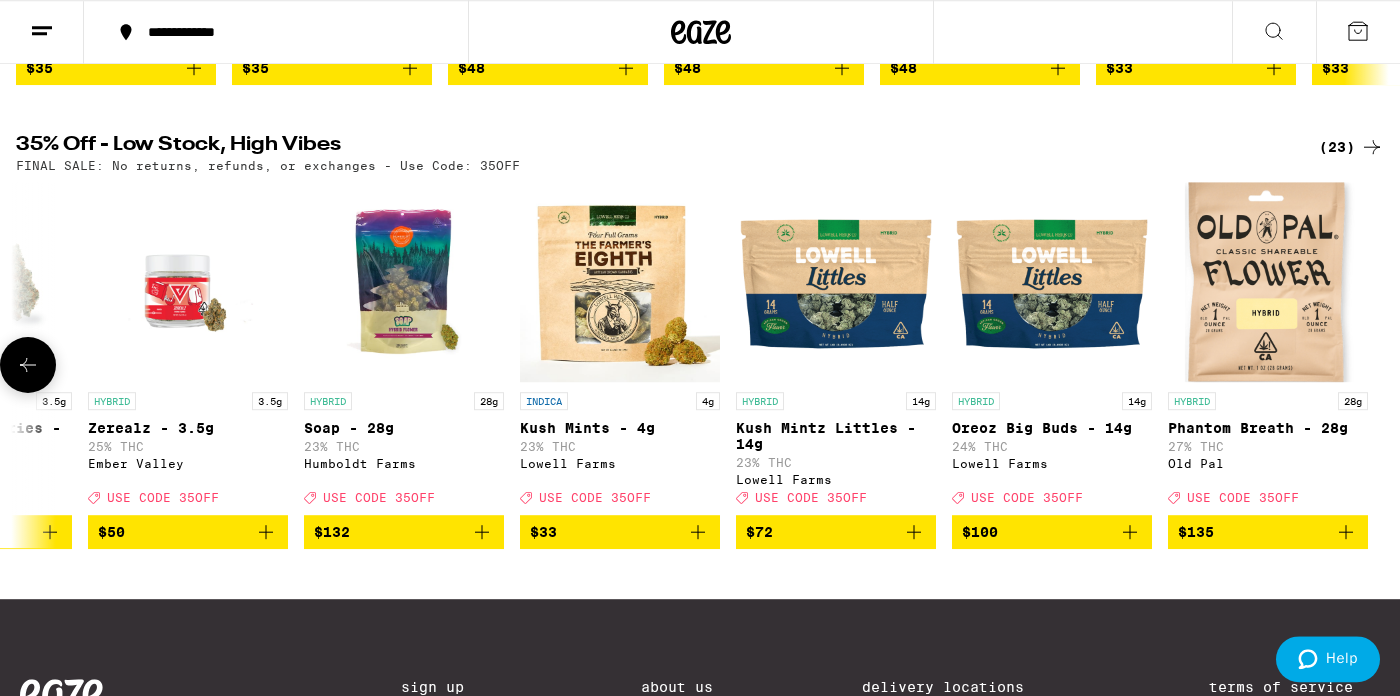 click at bounding box center (836, 282) 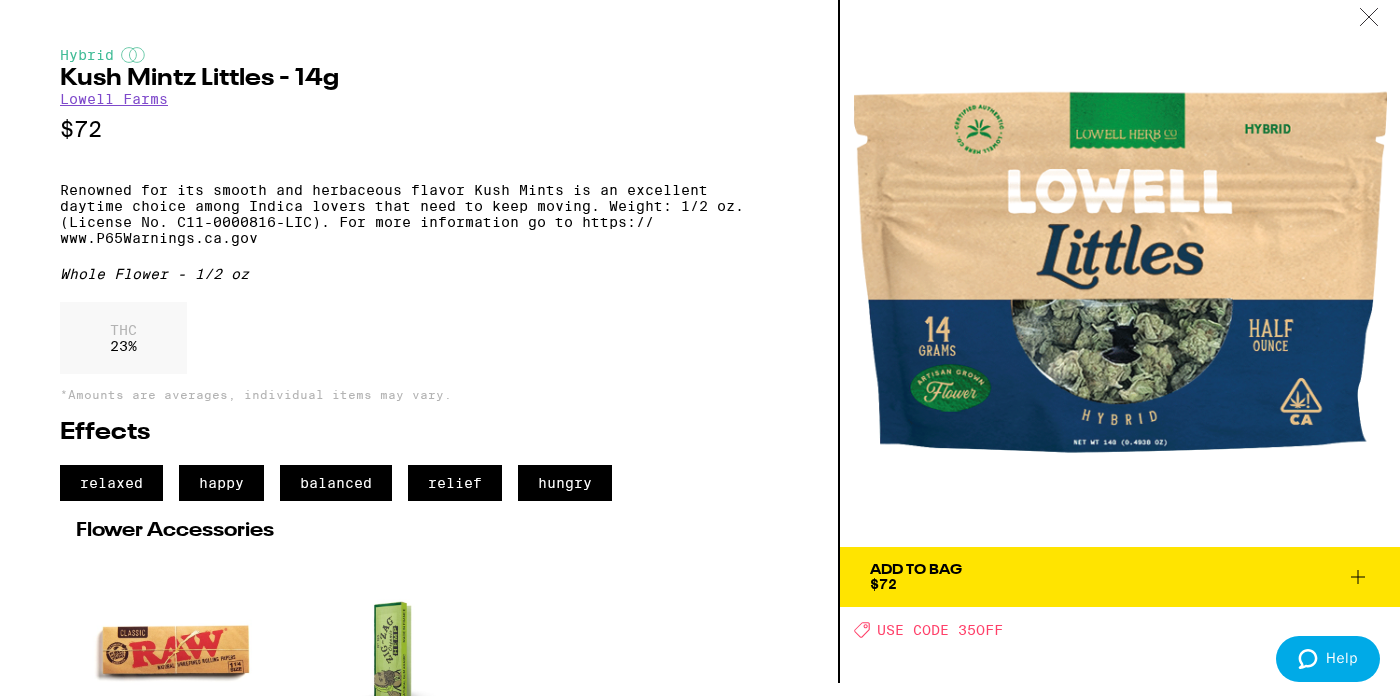 scroll, scrollTop: 0, scrollLeft: 0, axis: both 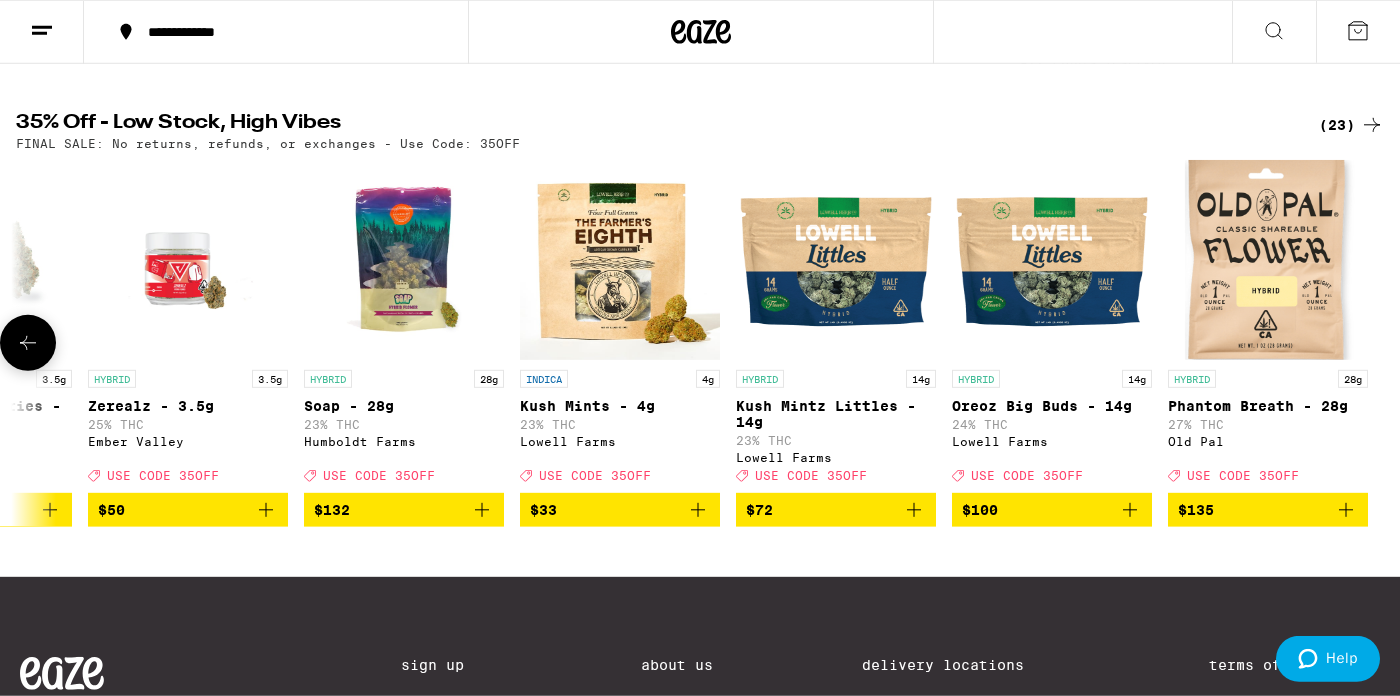 click 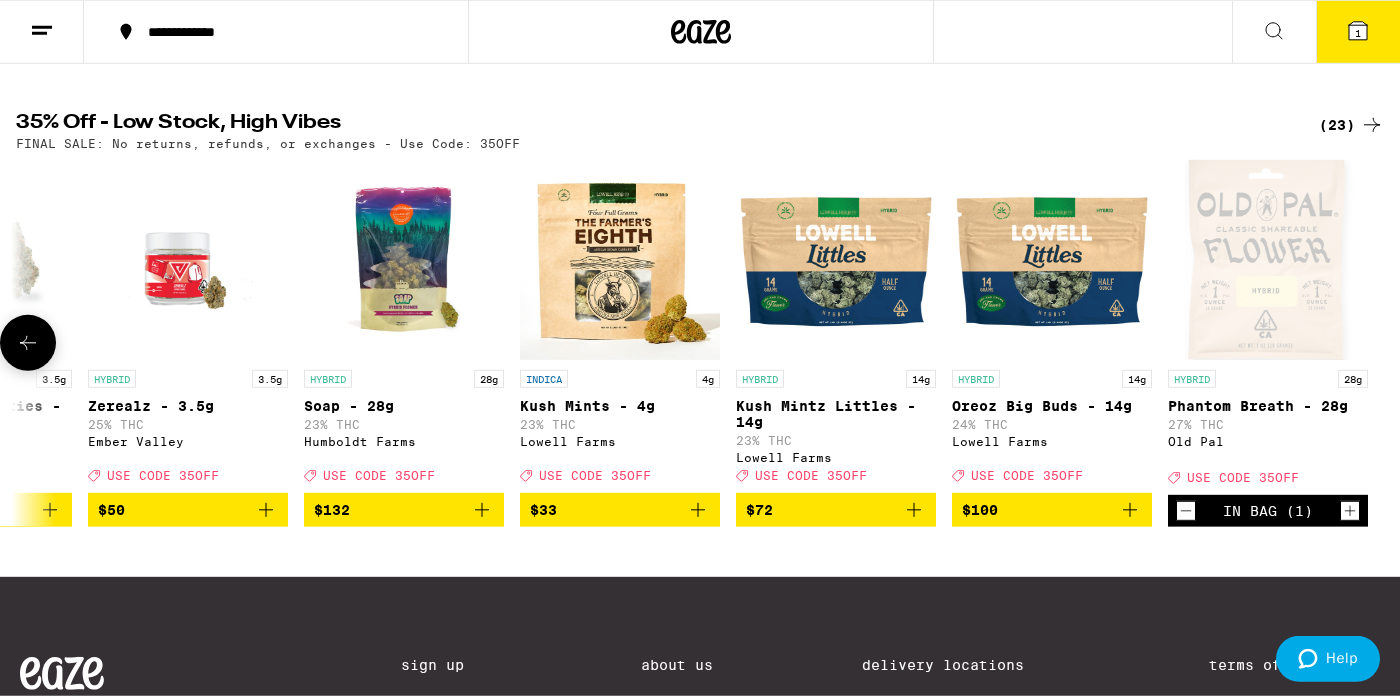click 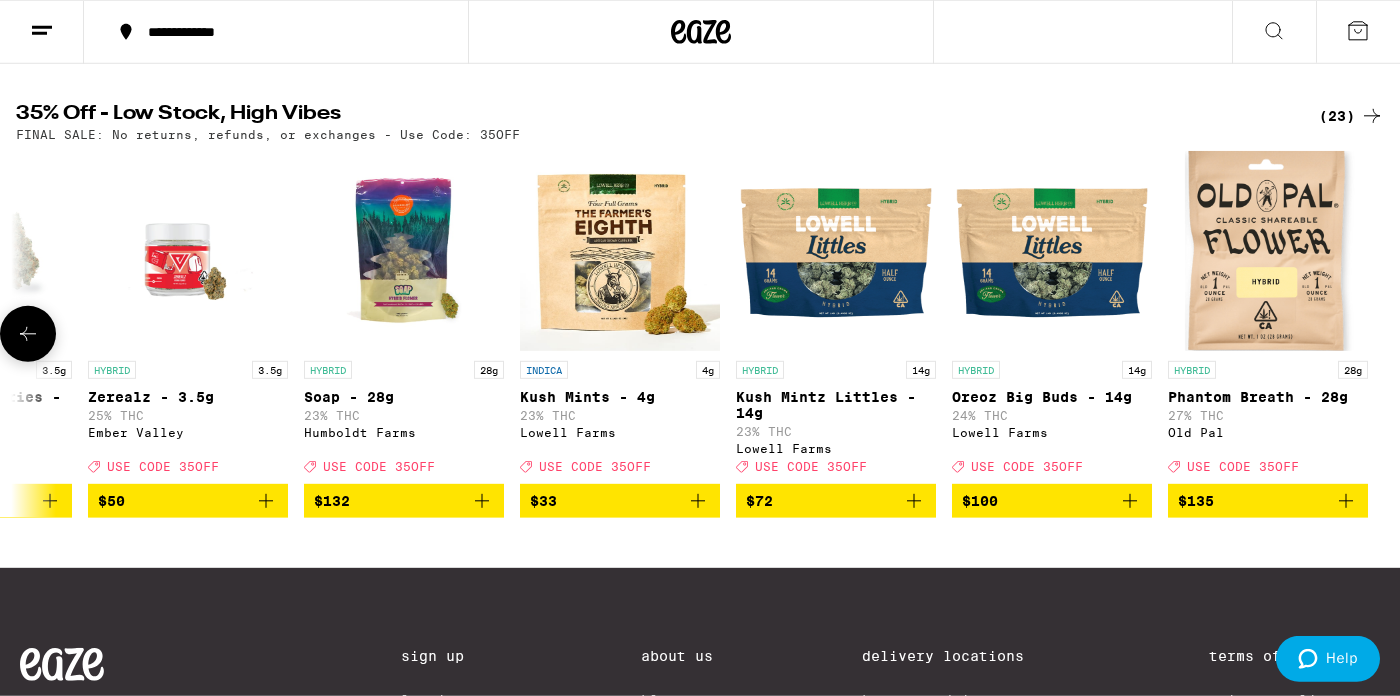 scroll, scrollTop: 645, scrollLeft: 0, axis: vertical 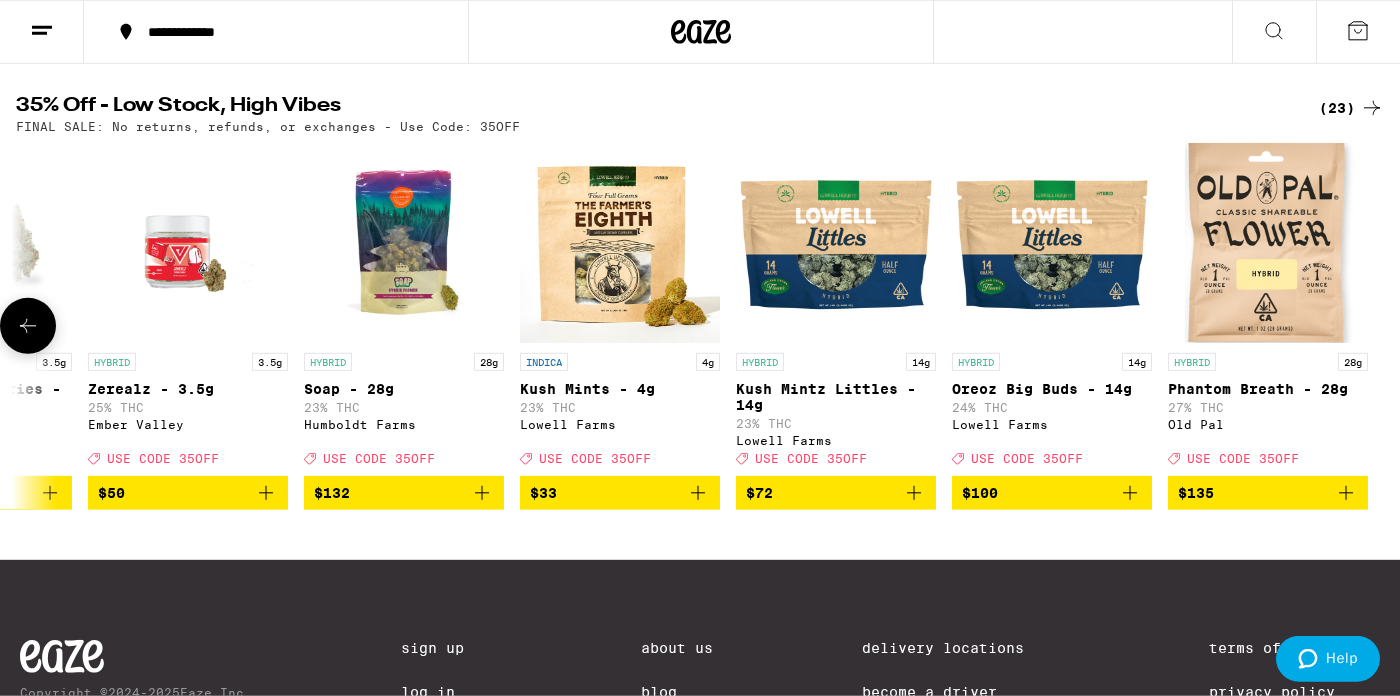 click 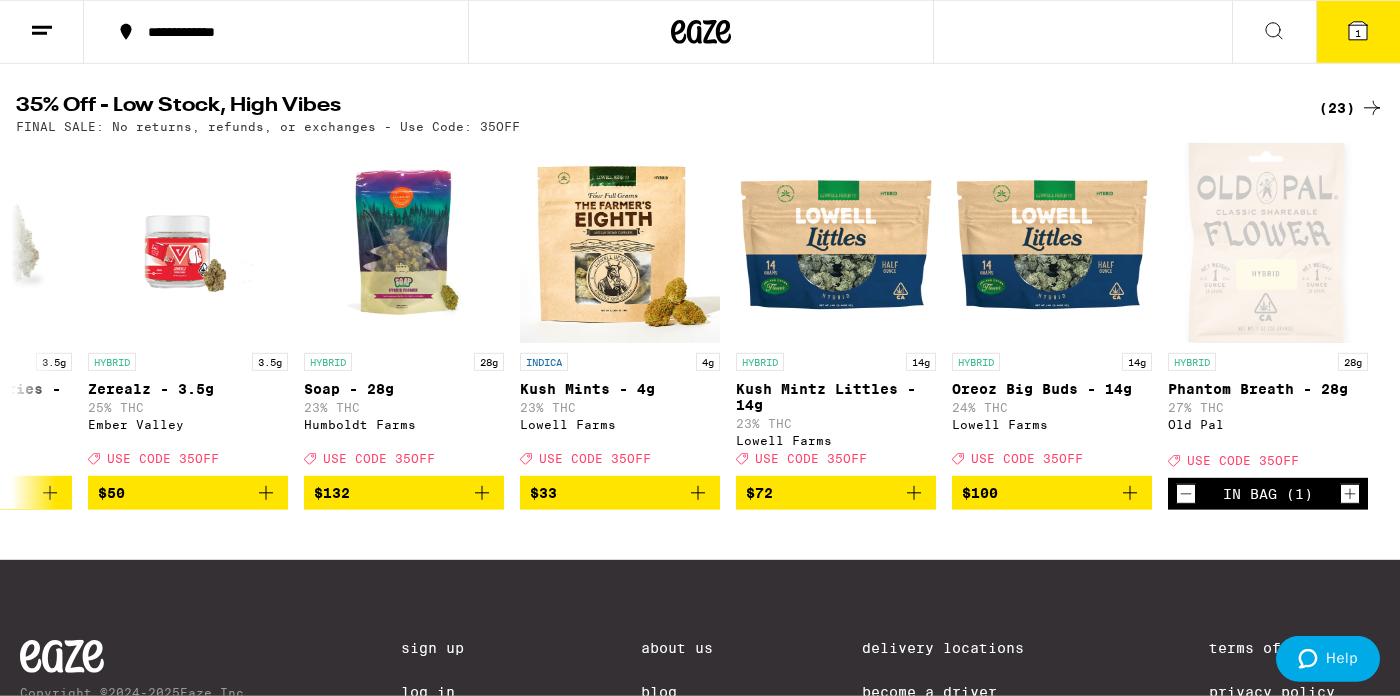 click on "1" at bounding box center (1358, 32) 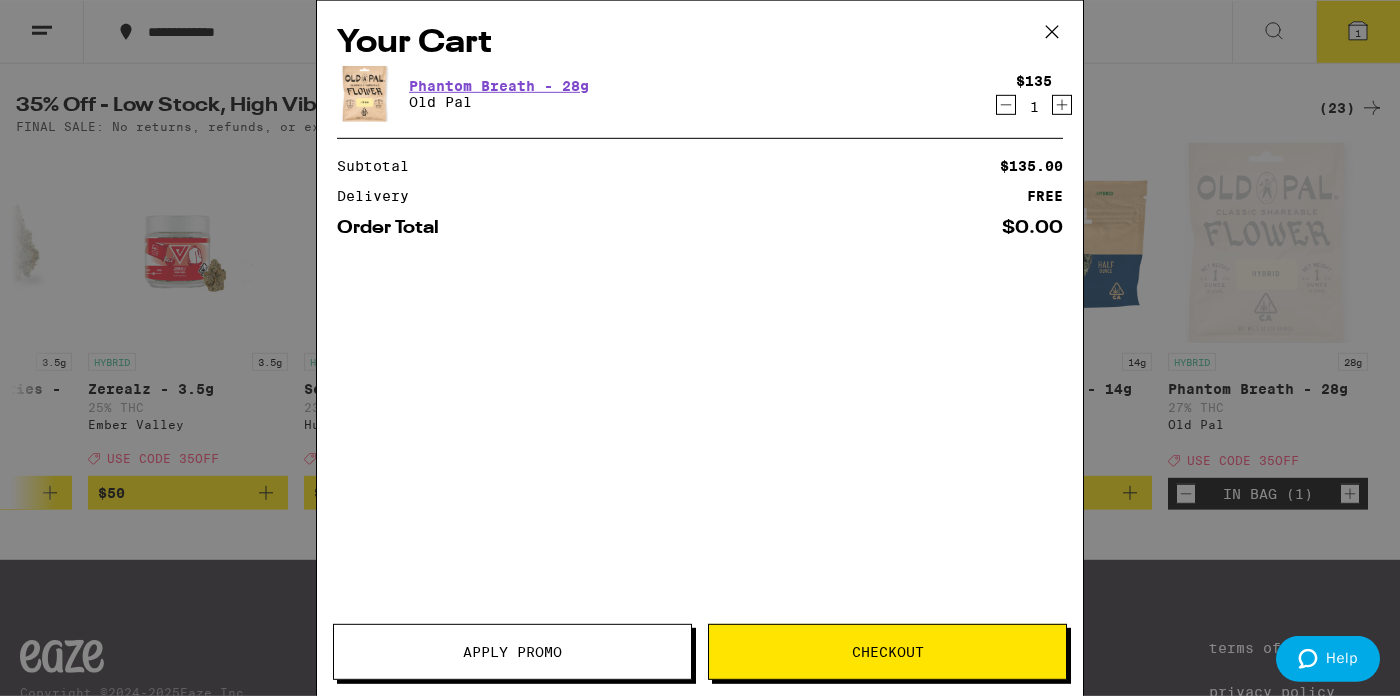 scroll, scrollTop: 0, scrollLeft: 3600, axis: horizontal 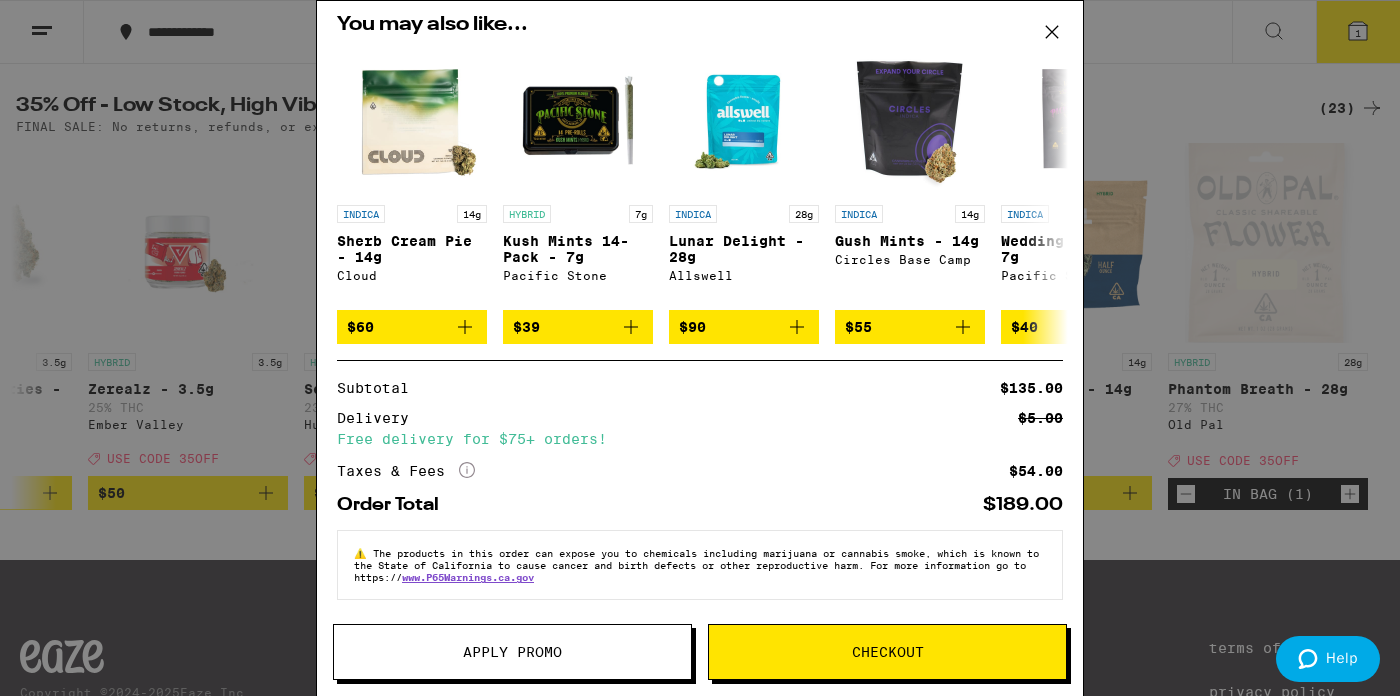 click on "Apply Promo" at bounding box center [512, 652] 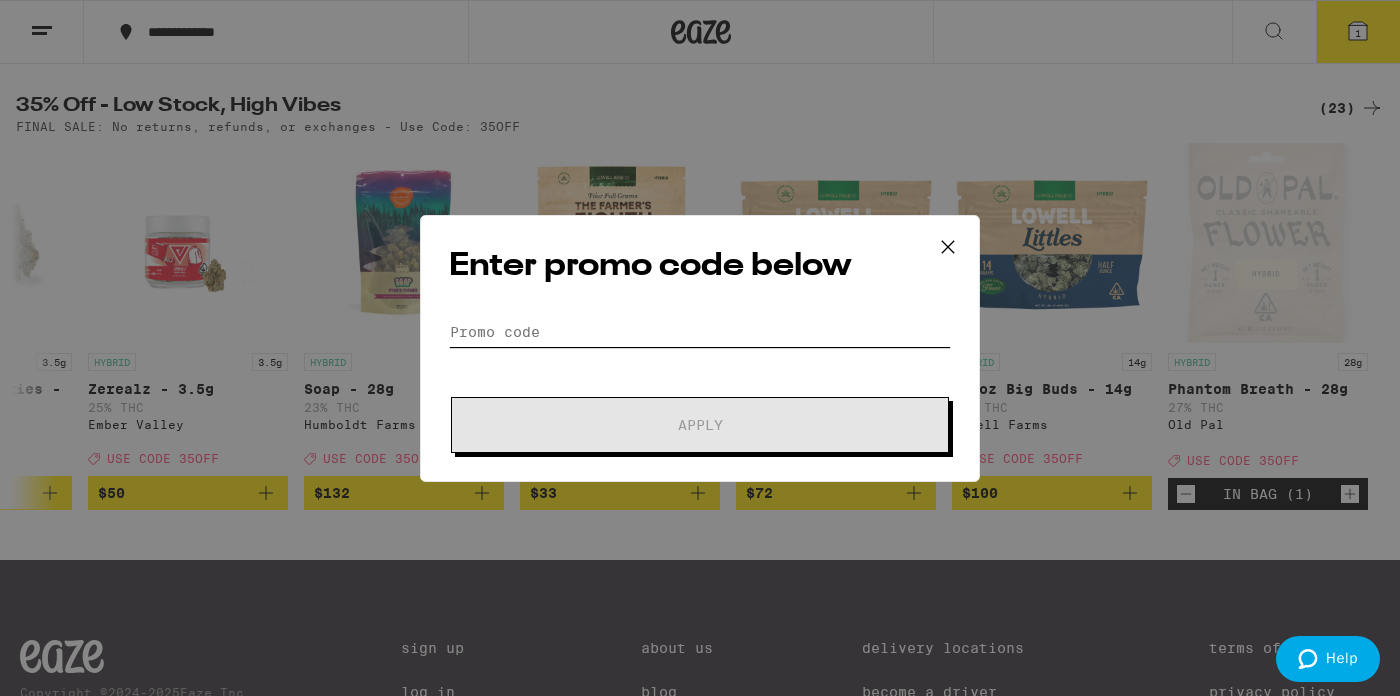 click on "Promo Code" at bounding box center [700, 332] 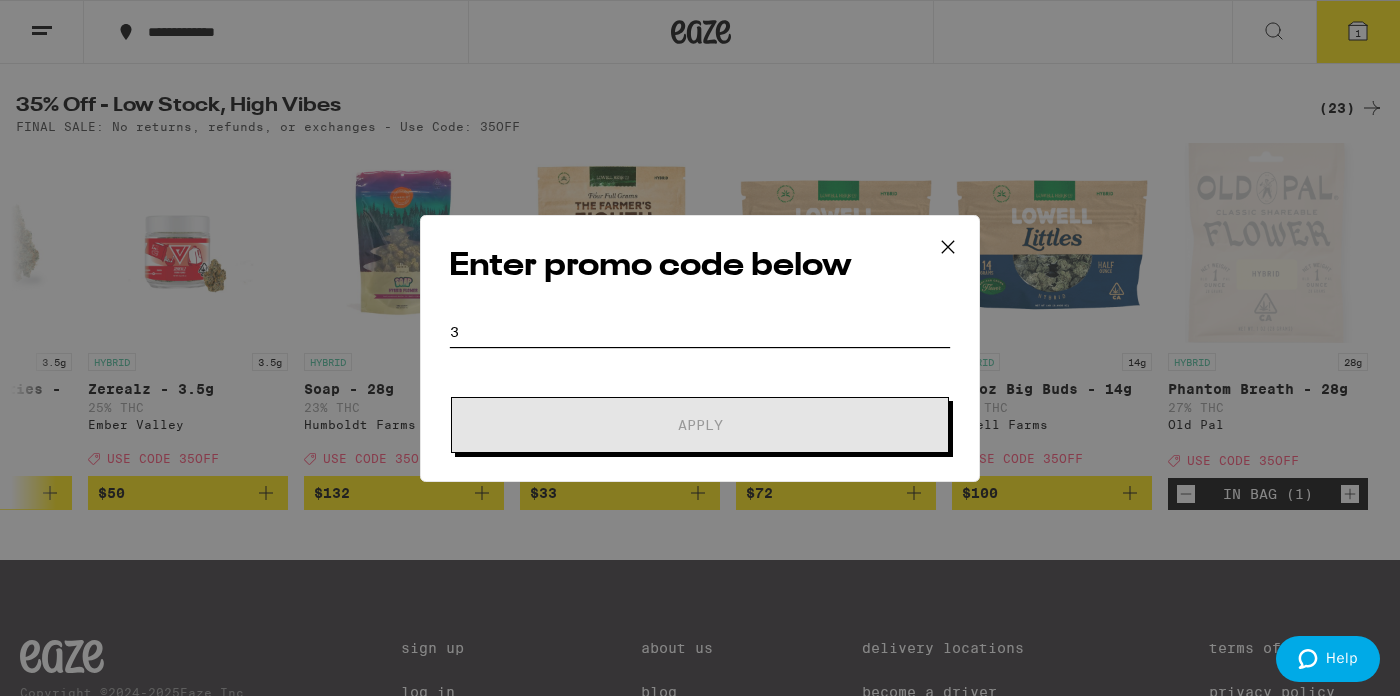 scroll, scrollTop: 0, scrollLeft: 3600, axis: horizontal 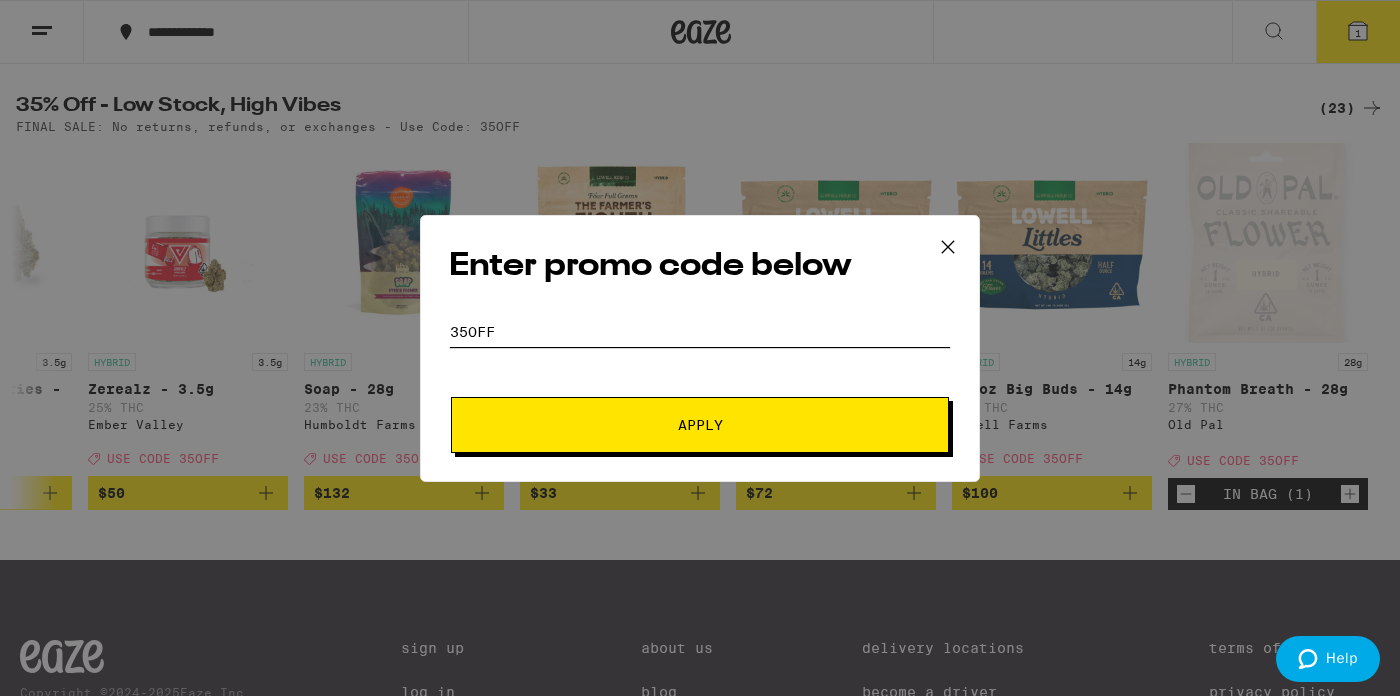 type on "35off" 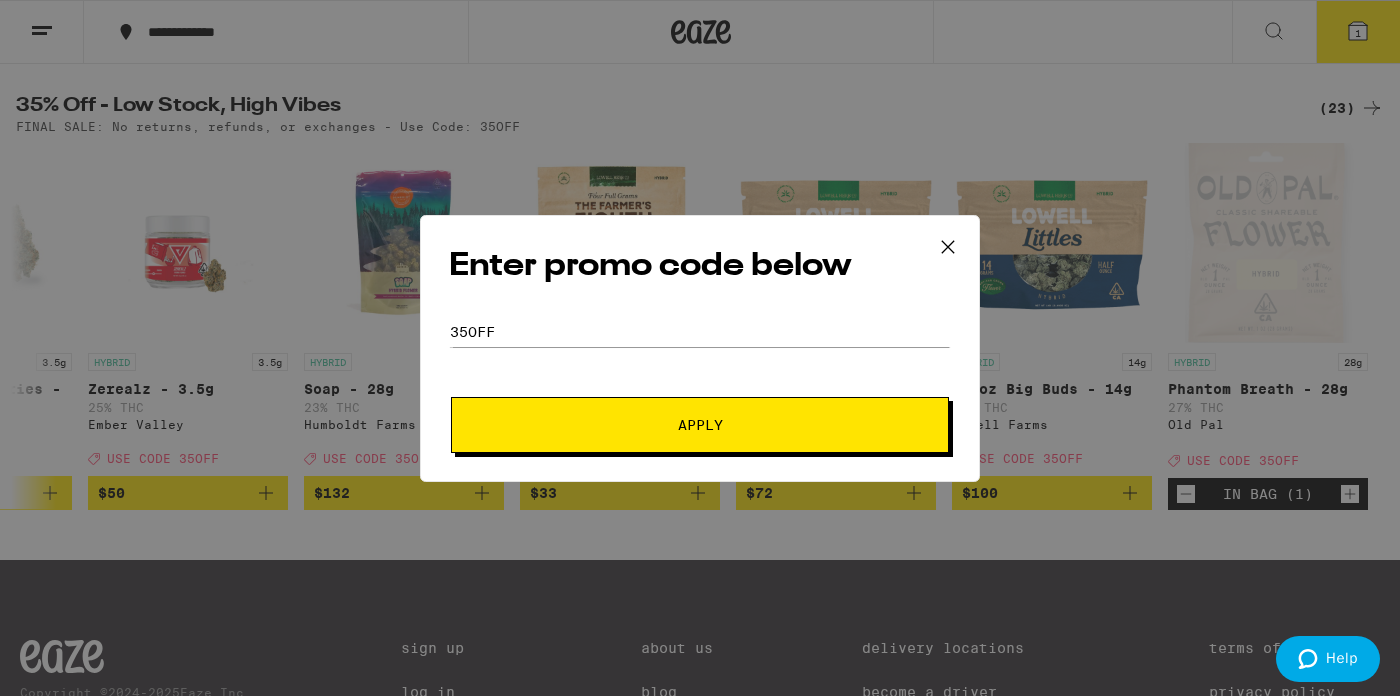 click on "Apply" at bounding box center (700, 425) 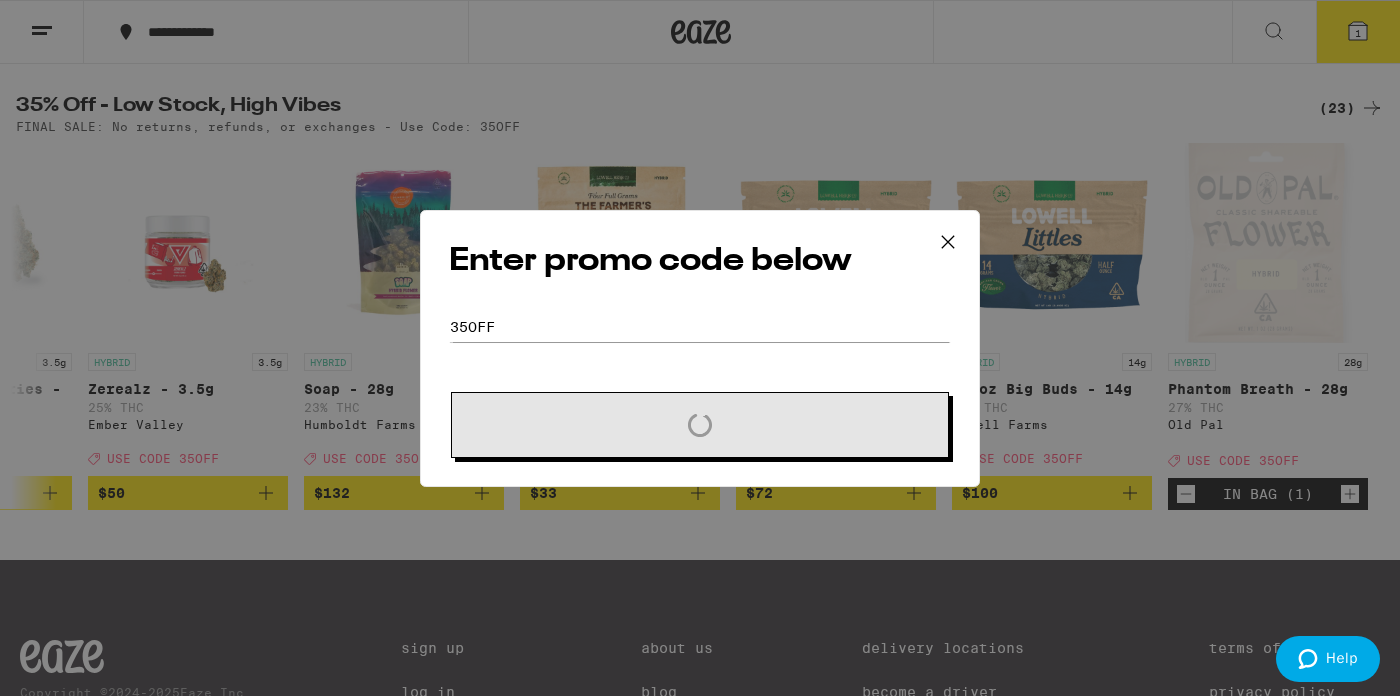 scroll, scrollTop: 0, scrollLeft: 3600, axis: horizontal 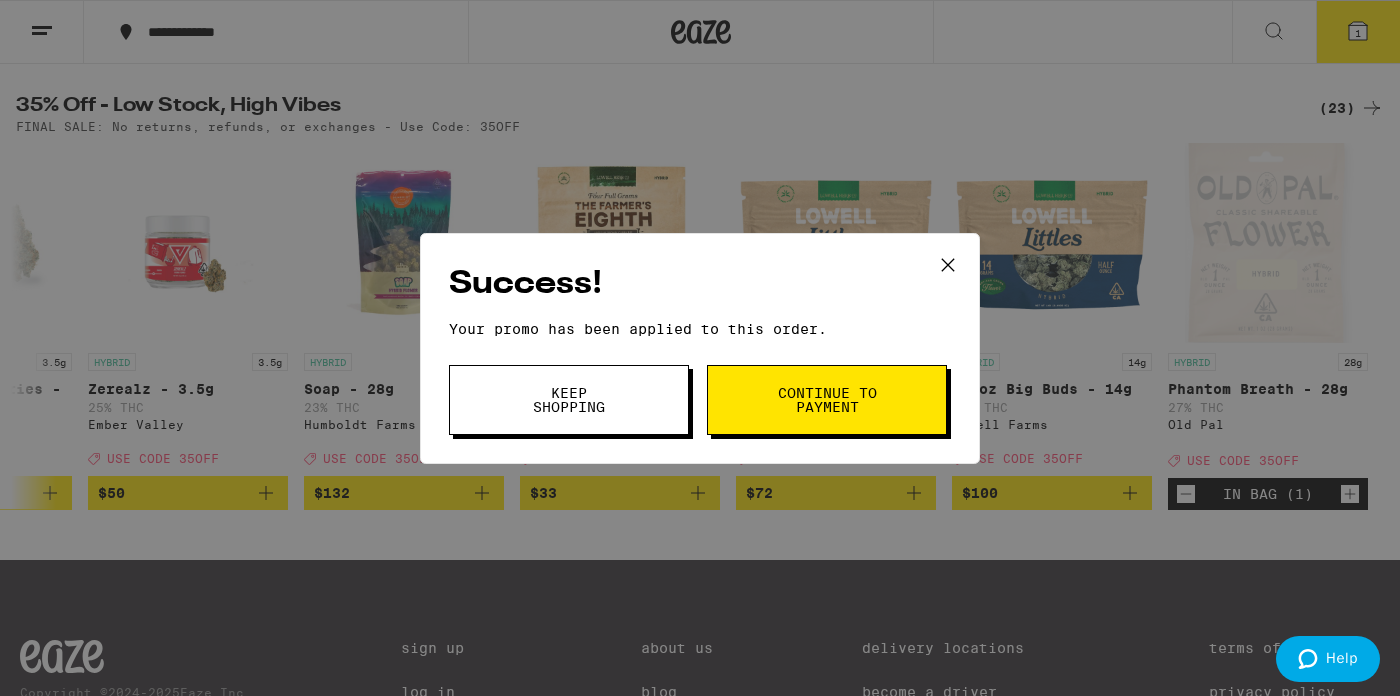 click on "Continue to payment" at bounding box center [827, 400] 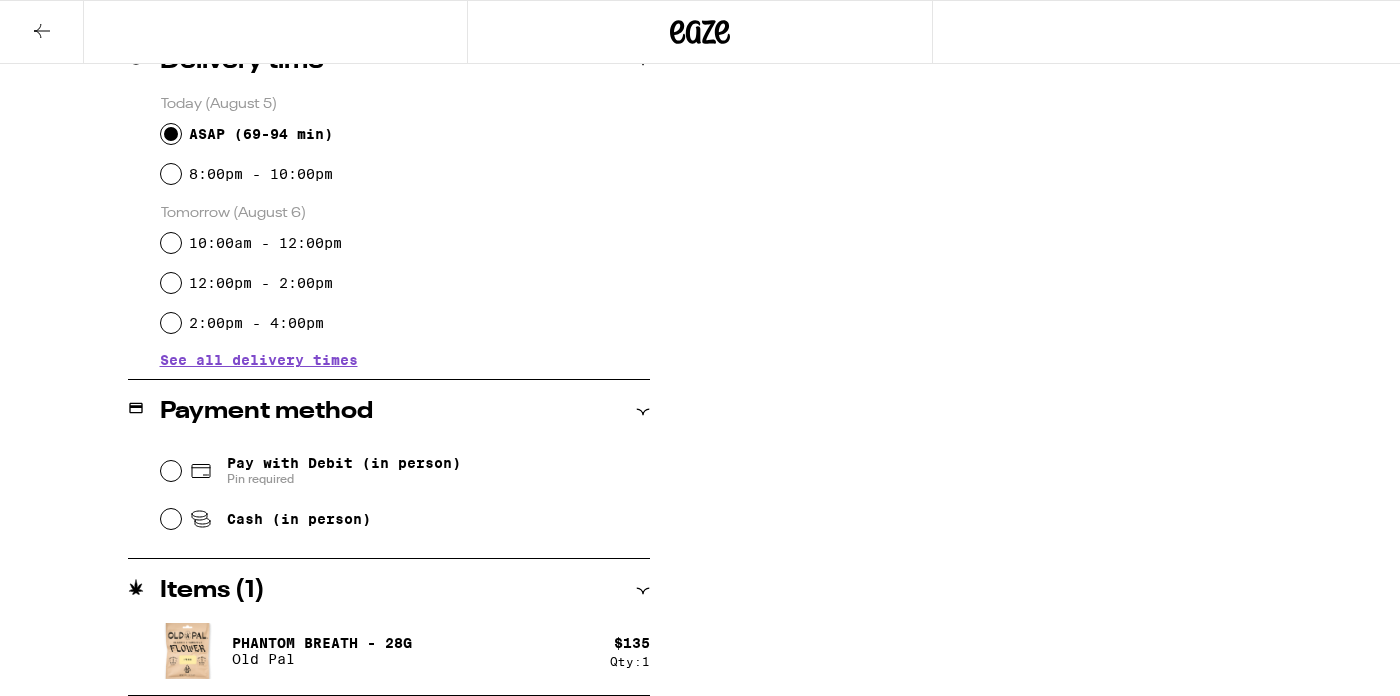 scroll, scrollTop: 0, scrollLeft: 0, axis: both 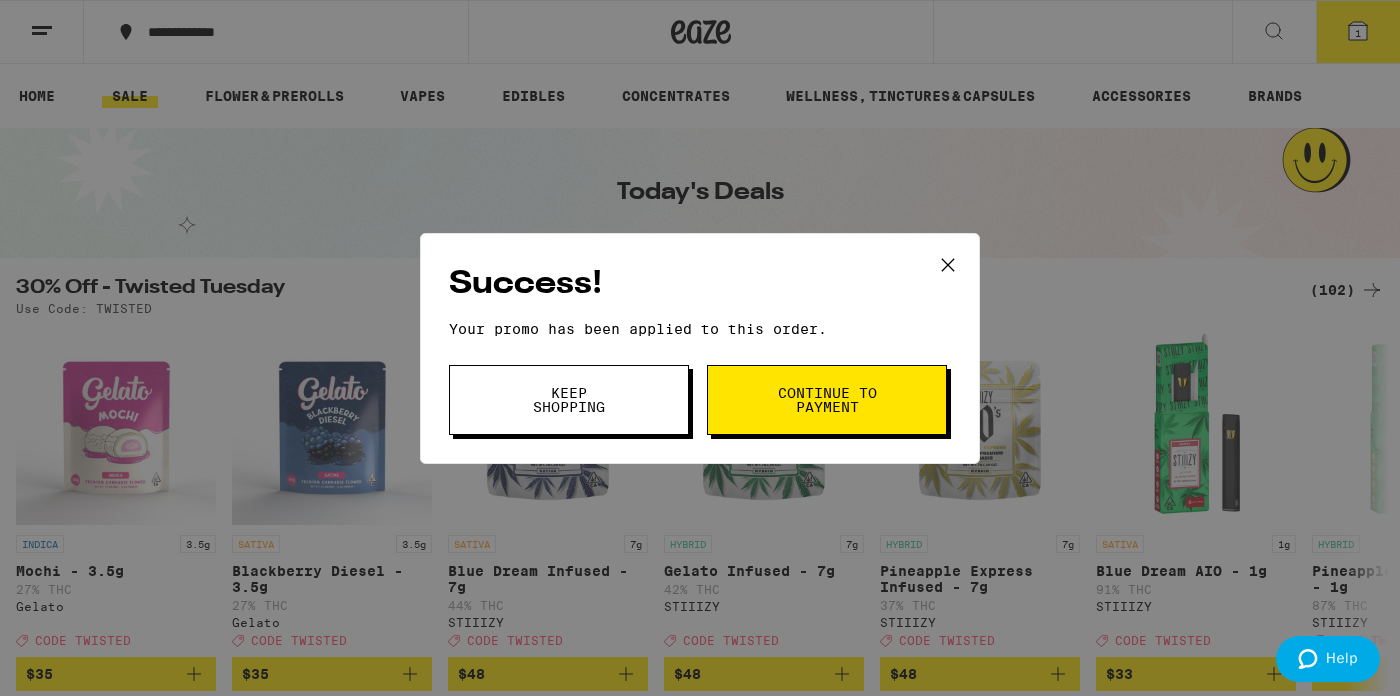 click 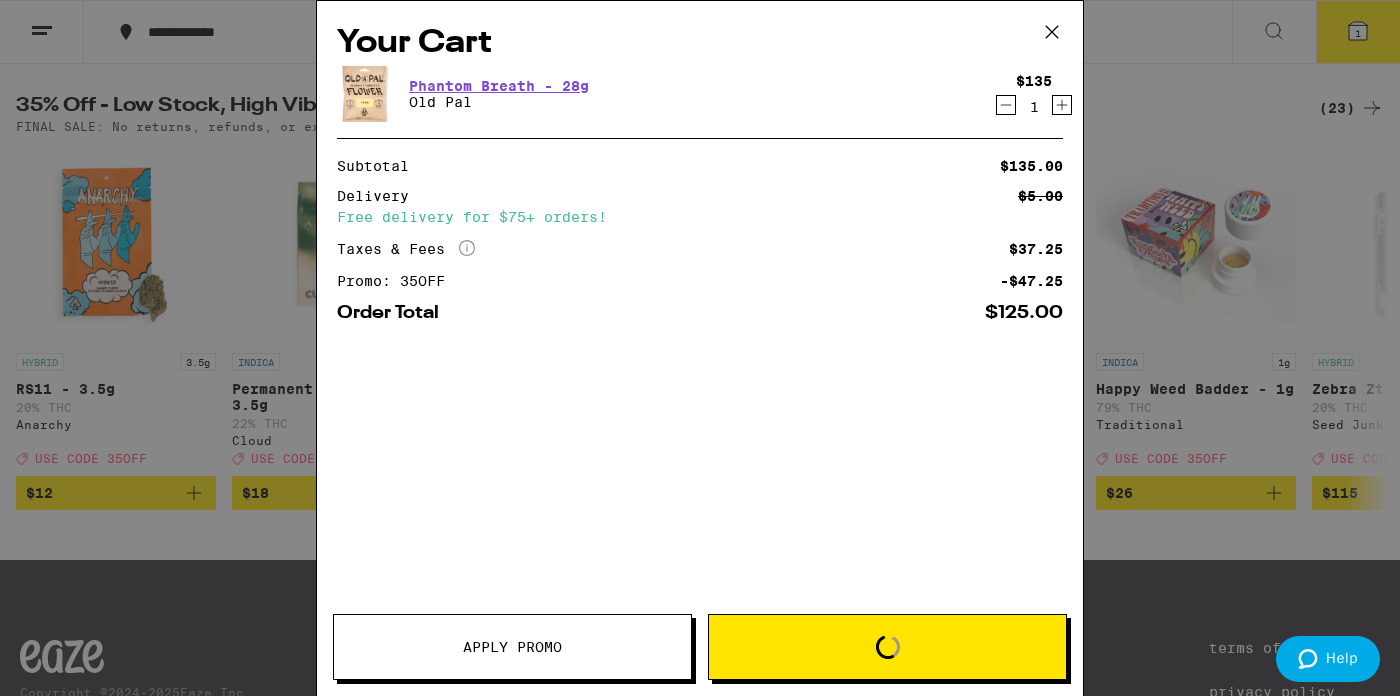 scroll, scrollTop: 0, scrollLeft: 0, axis: both 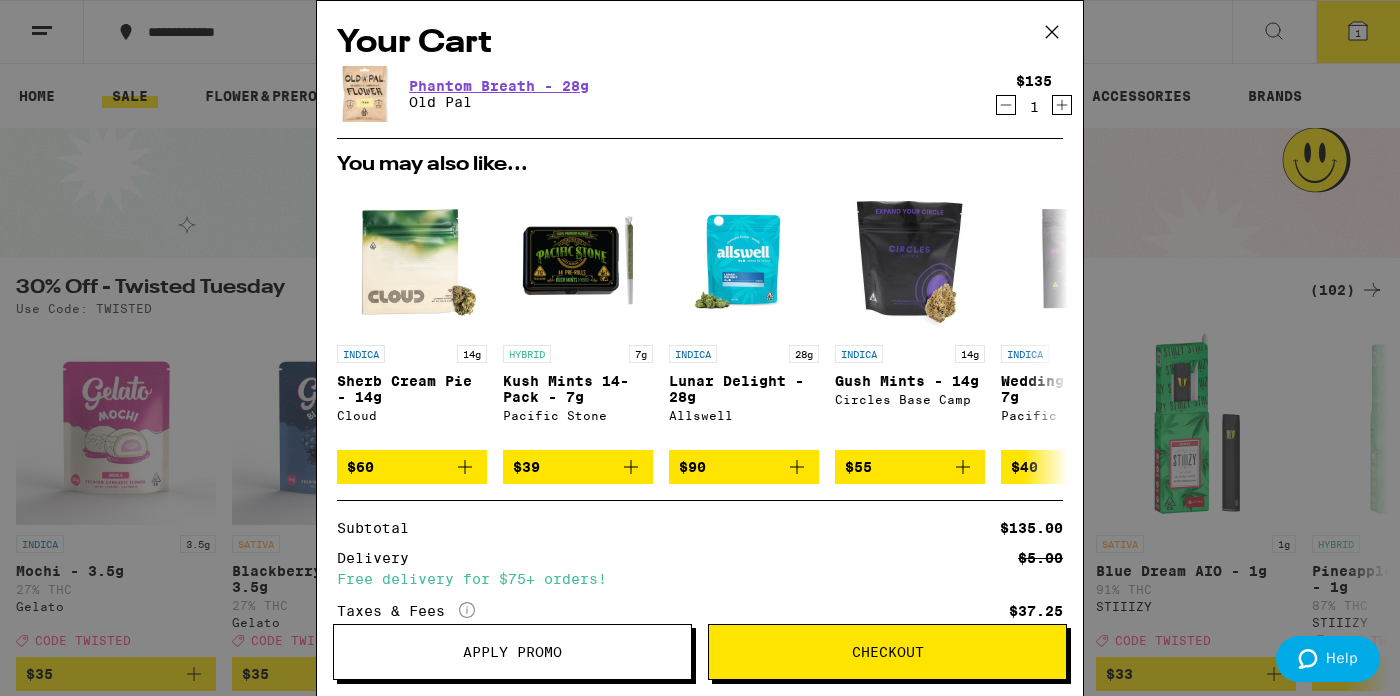 click 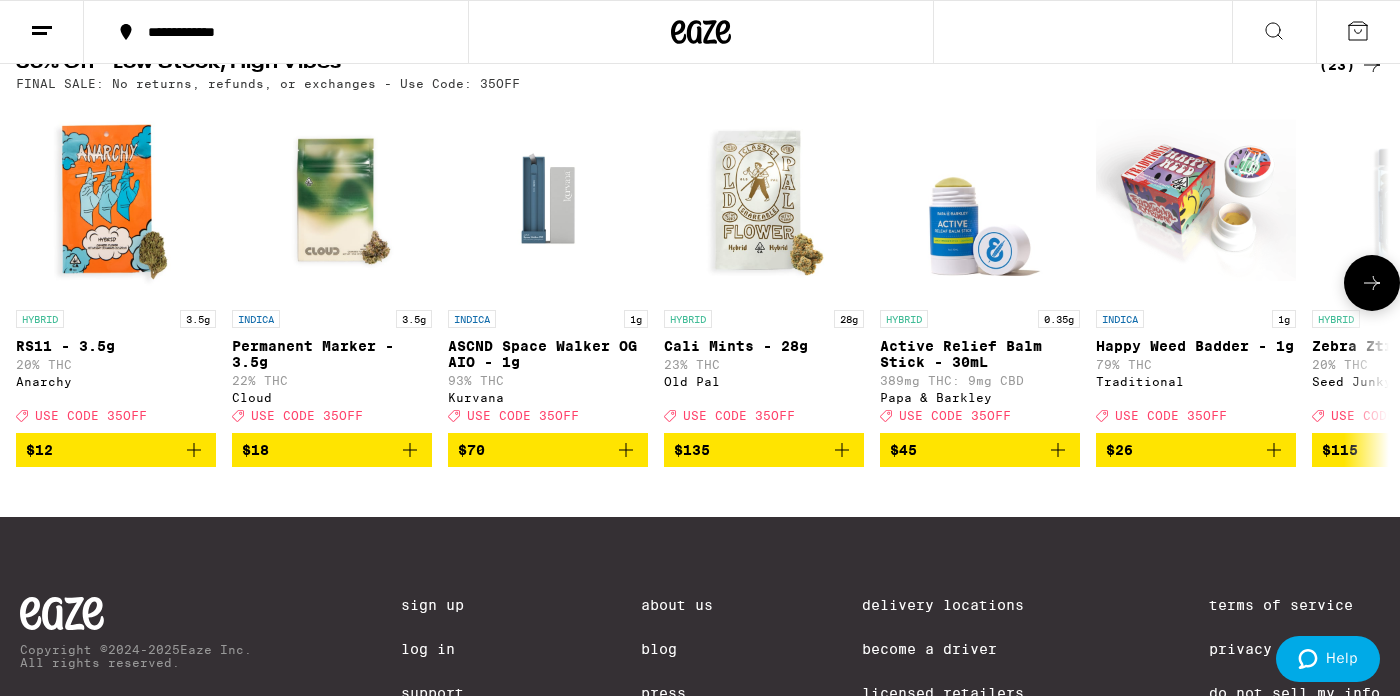 scroll, scrollTop: 576, scrollLeft: 0, axis: vertical 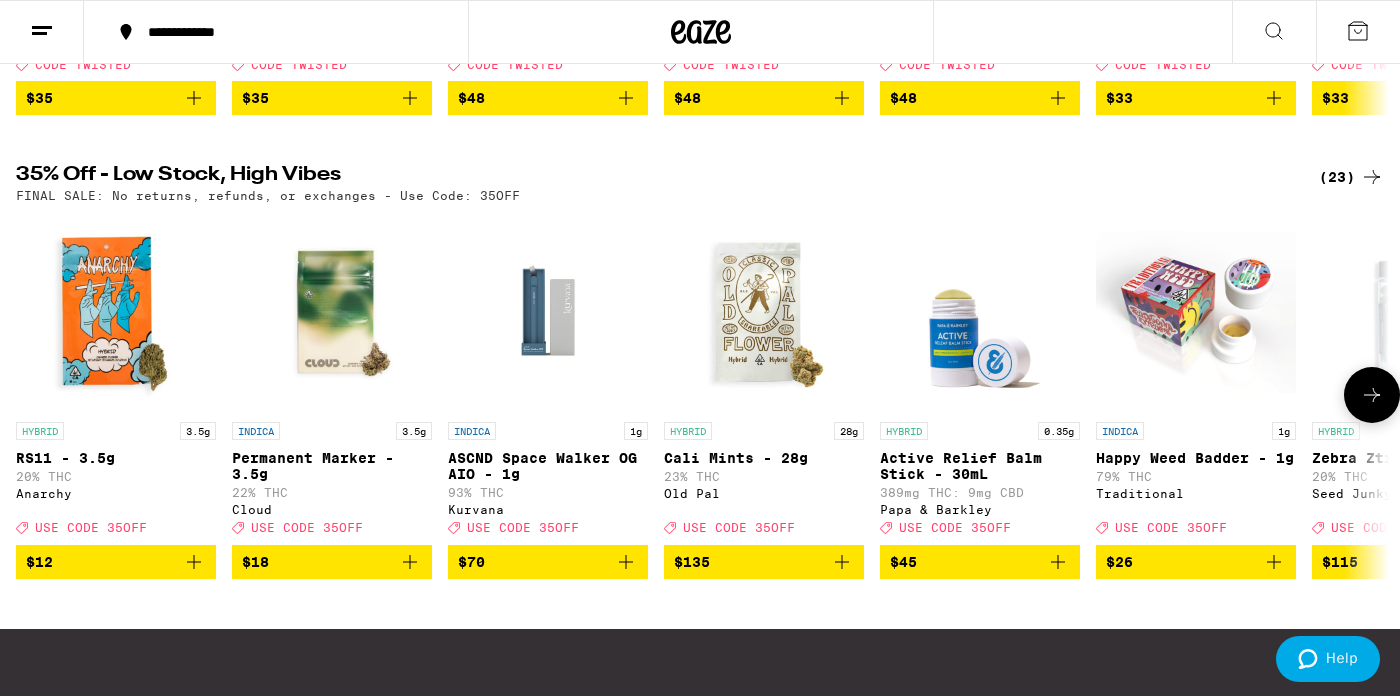 click 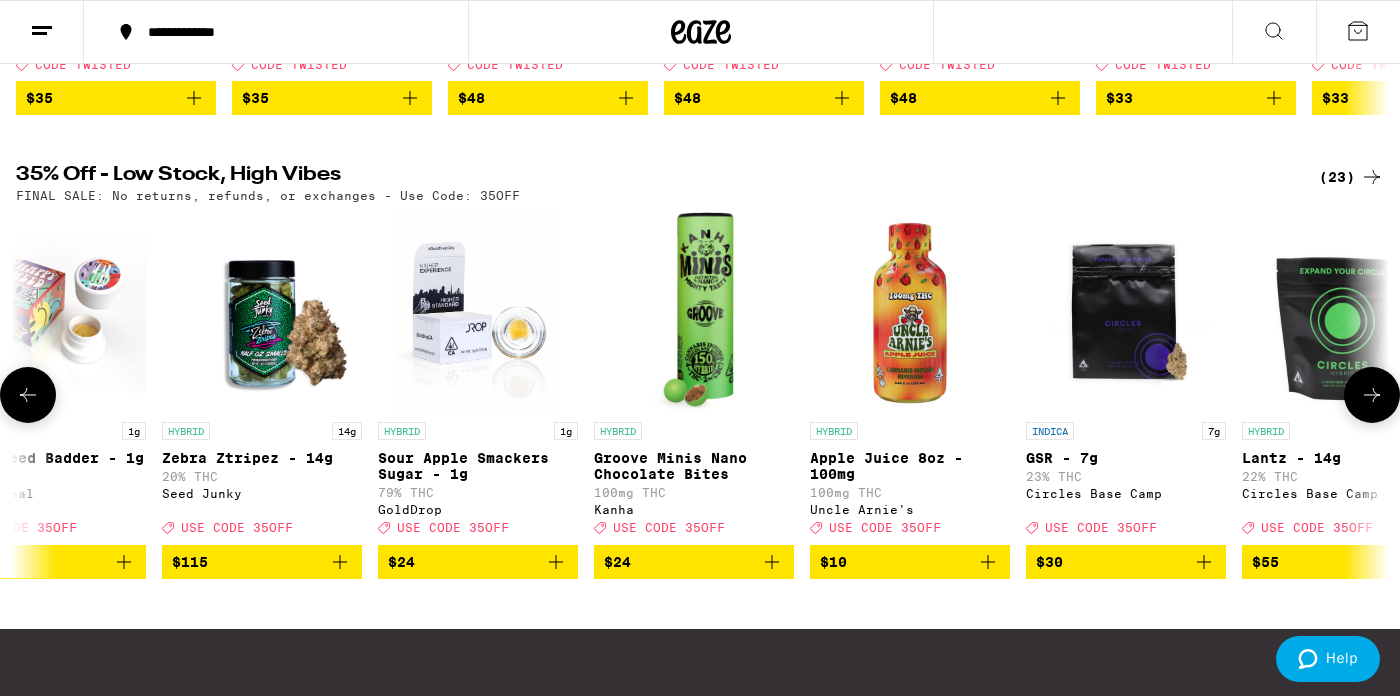 scroll, scrollTop: 0, scrollLeft: 1150, axis: horizontal 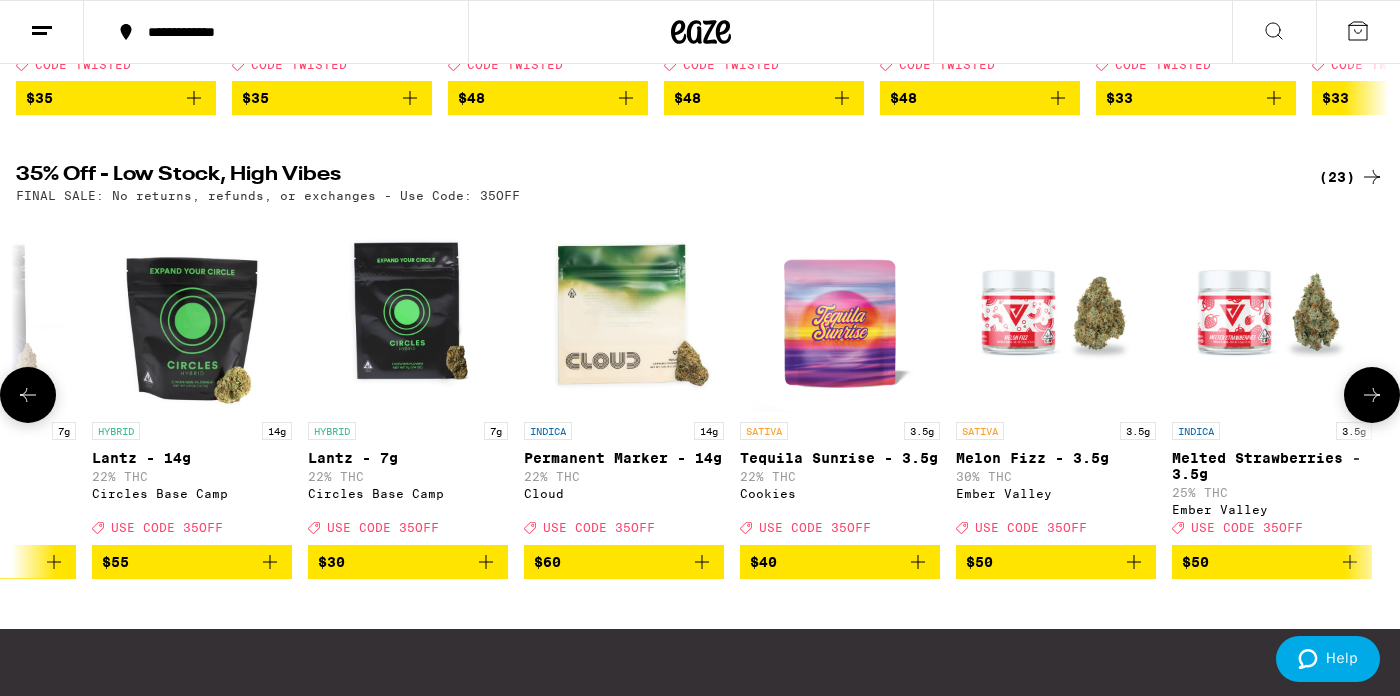 click 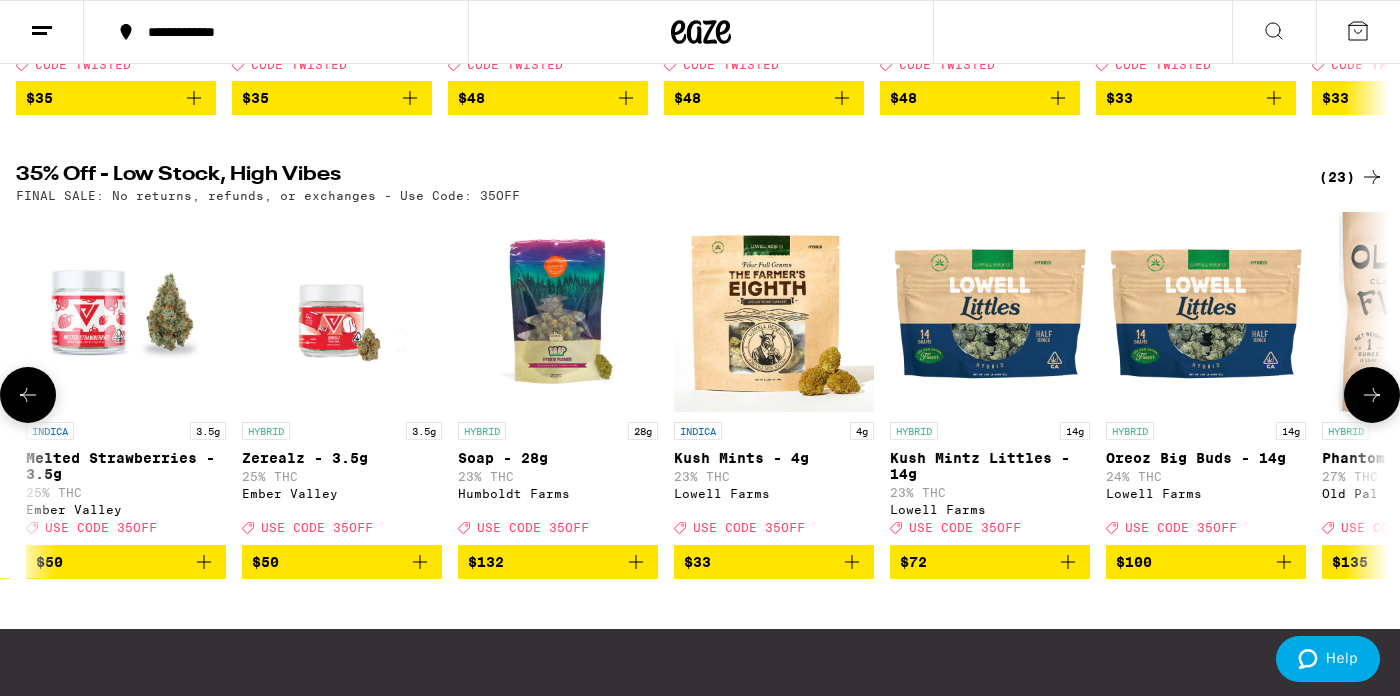 scroll, scrollTop: 0, scrollLeft: 3450, axis: horizontal 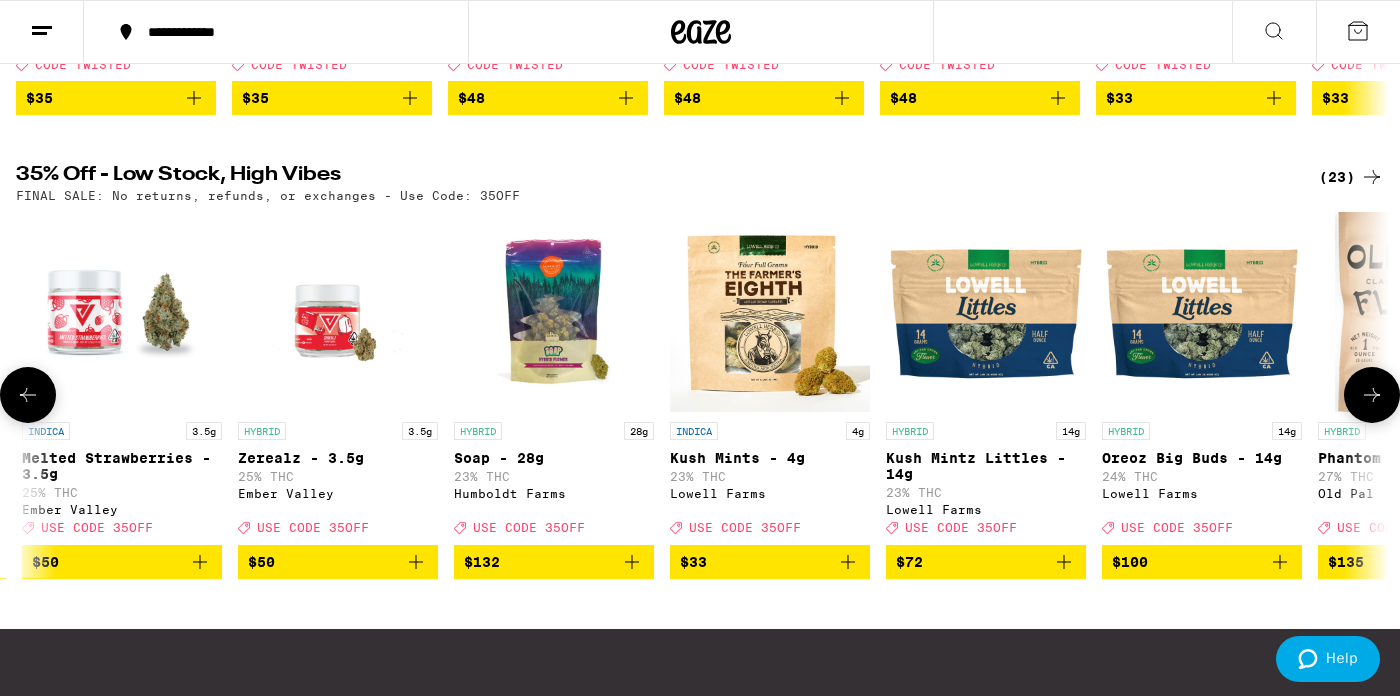 click 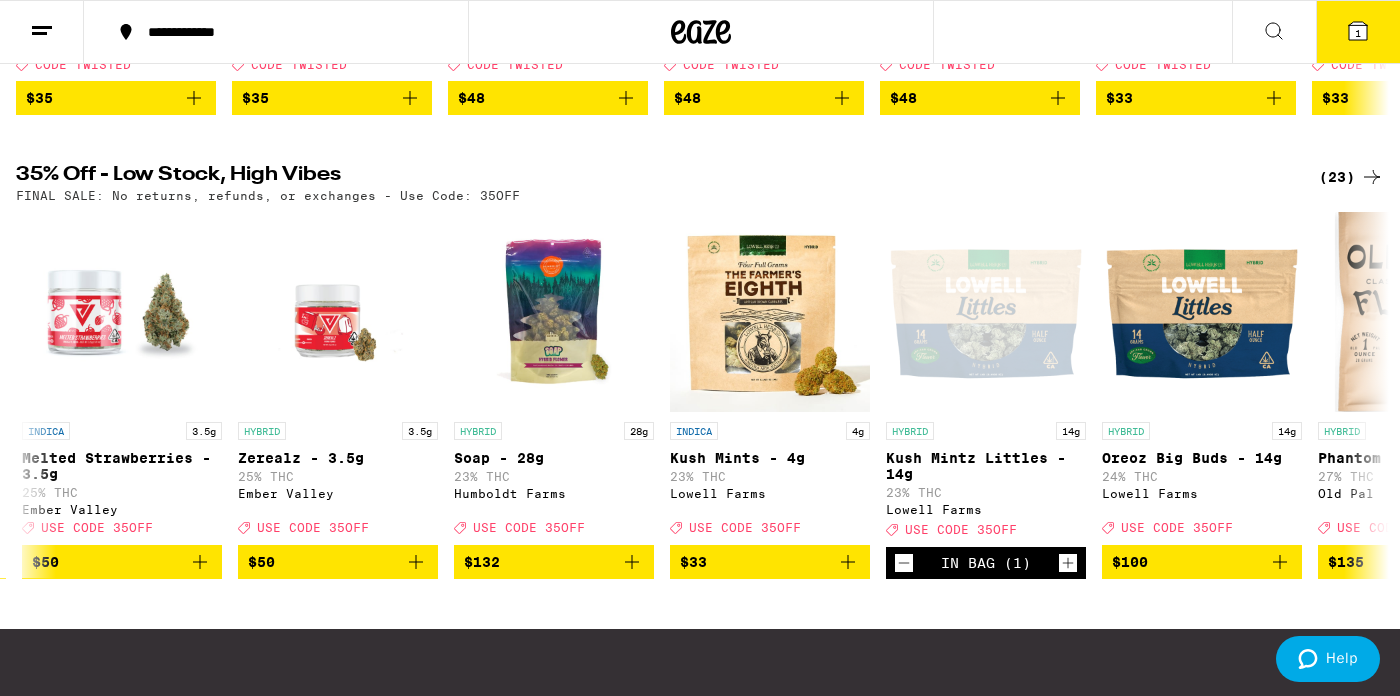 click on "1" at bounding box center [1358, 32] 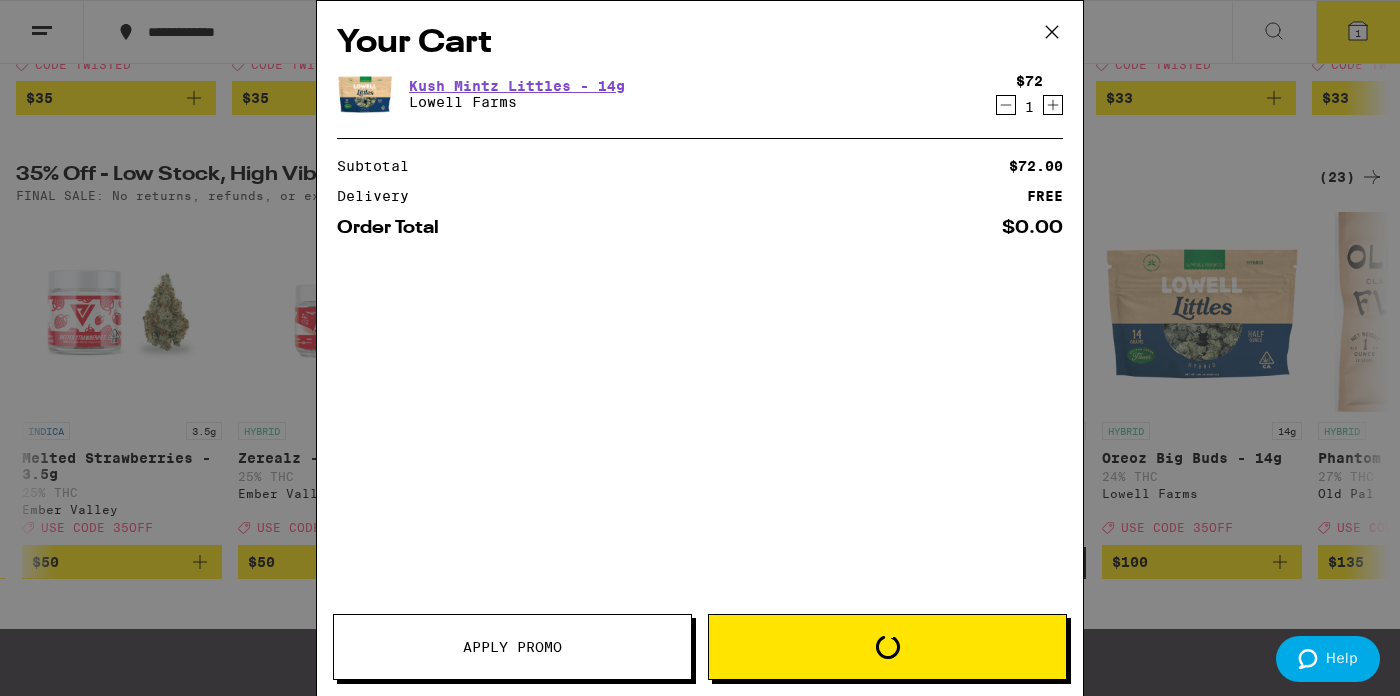 scroll, scrollTop: 0, scrollLeft: 3450, axis: horizontal 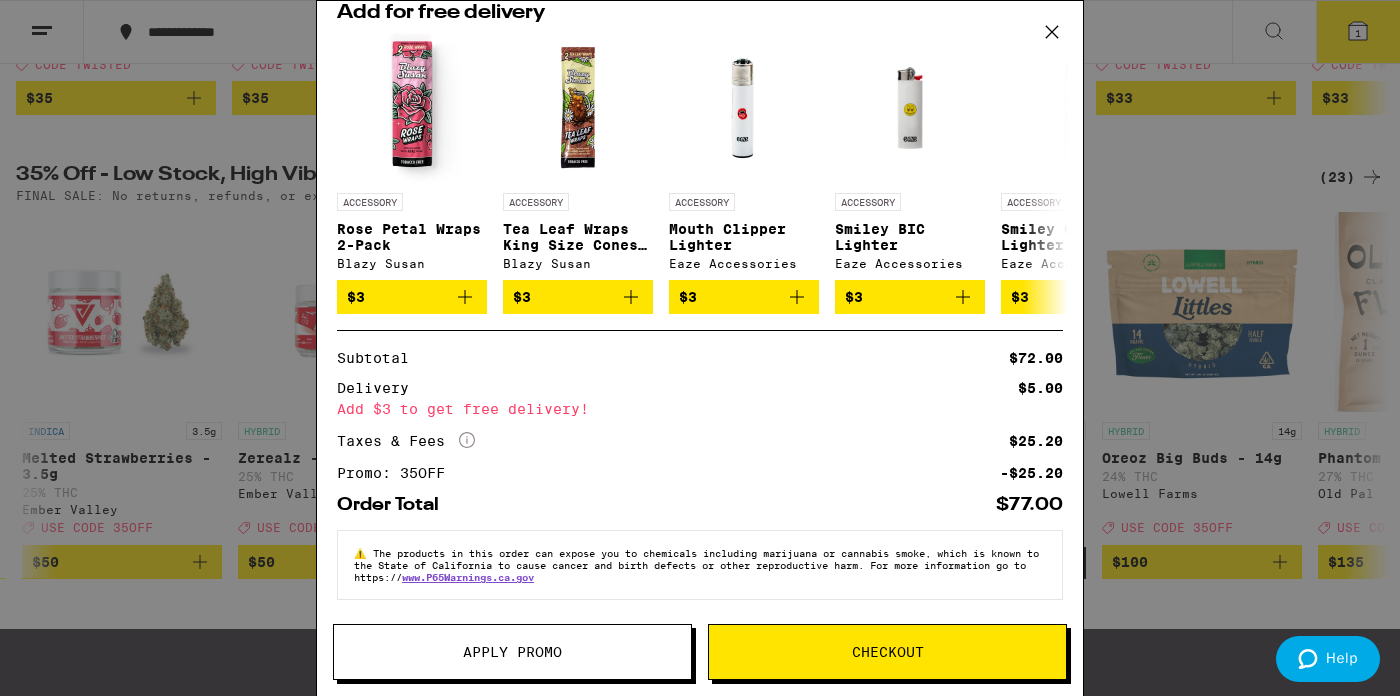 click on "Apply Promo" at bounding box center [512, 652] 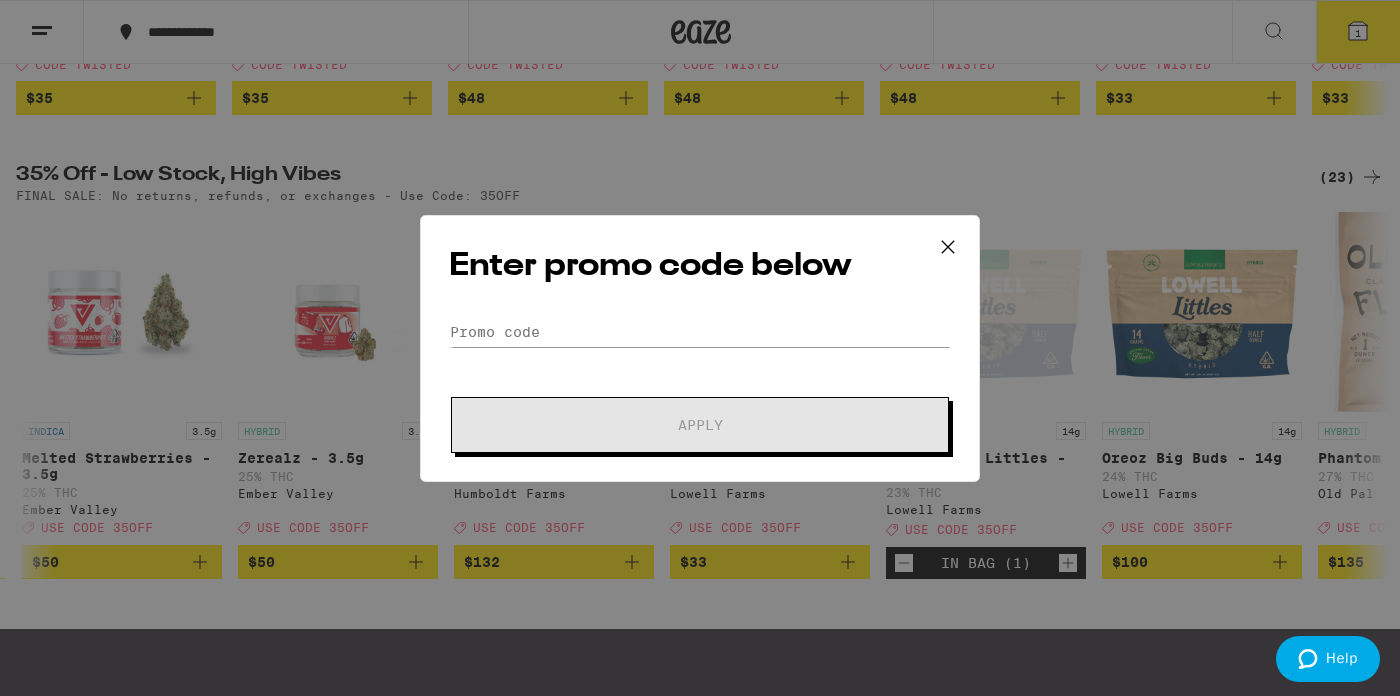 scroll, scrollTop: 0, scrollLeft: 3450, axis: horizontal 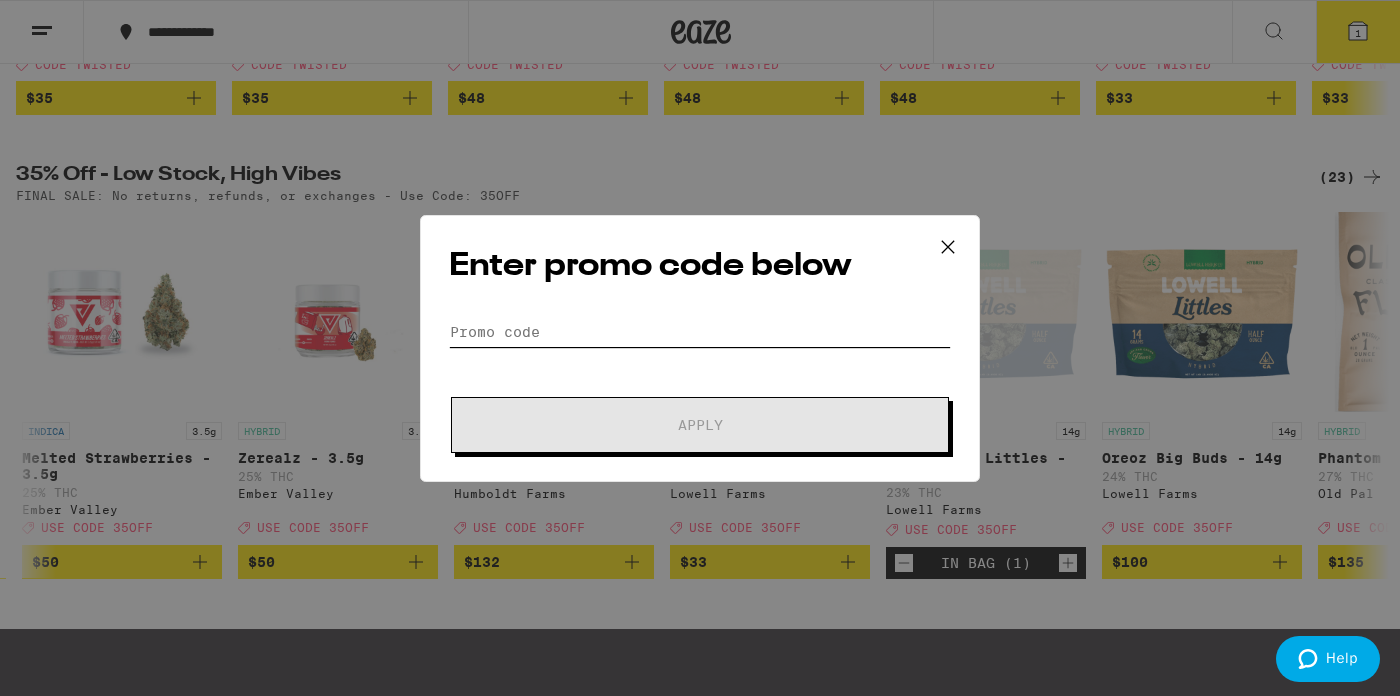 click on "Promo Code" at bounding box center [700, 332] 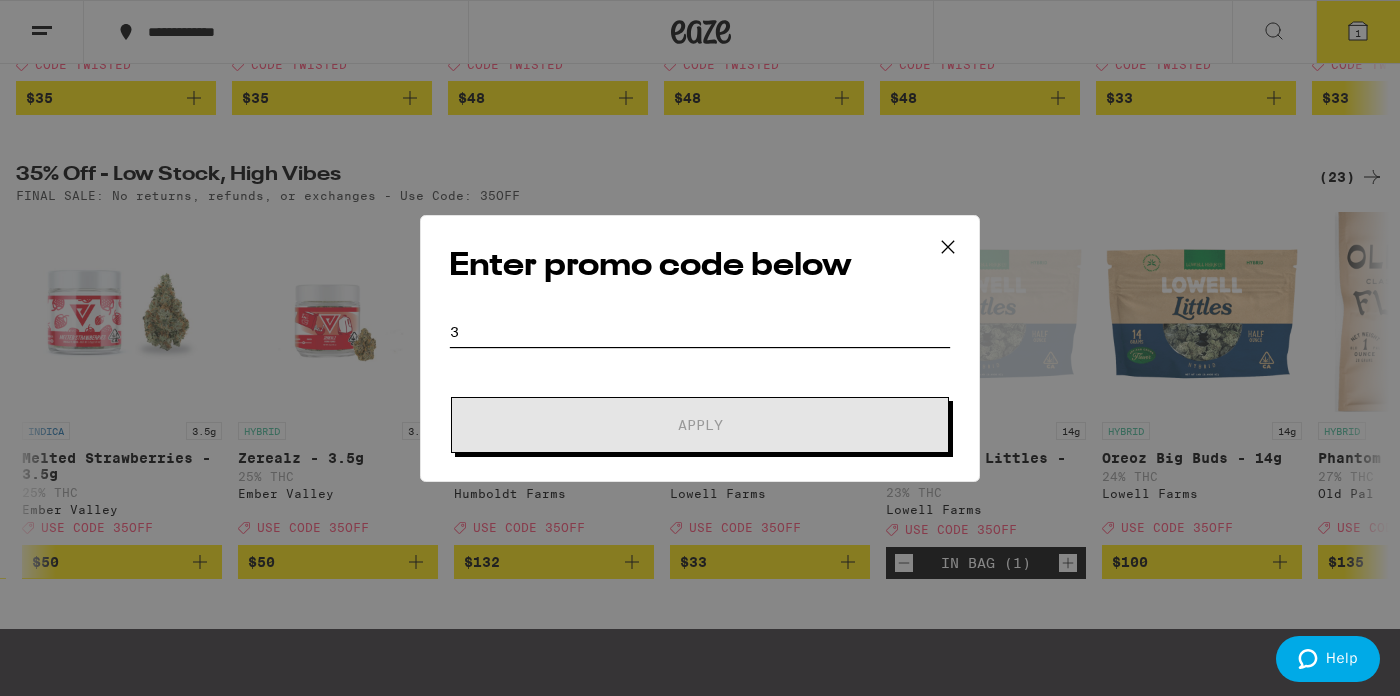 scroll, scrollTop: 0, scrollLeft: 3450, axis: horizontal 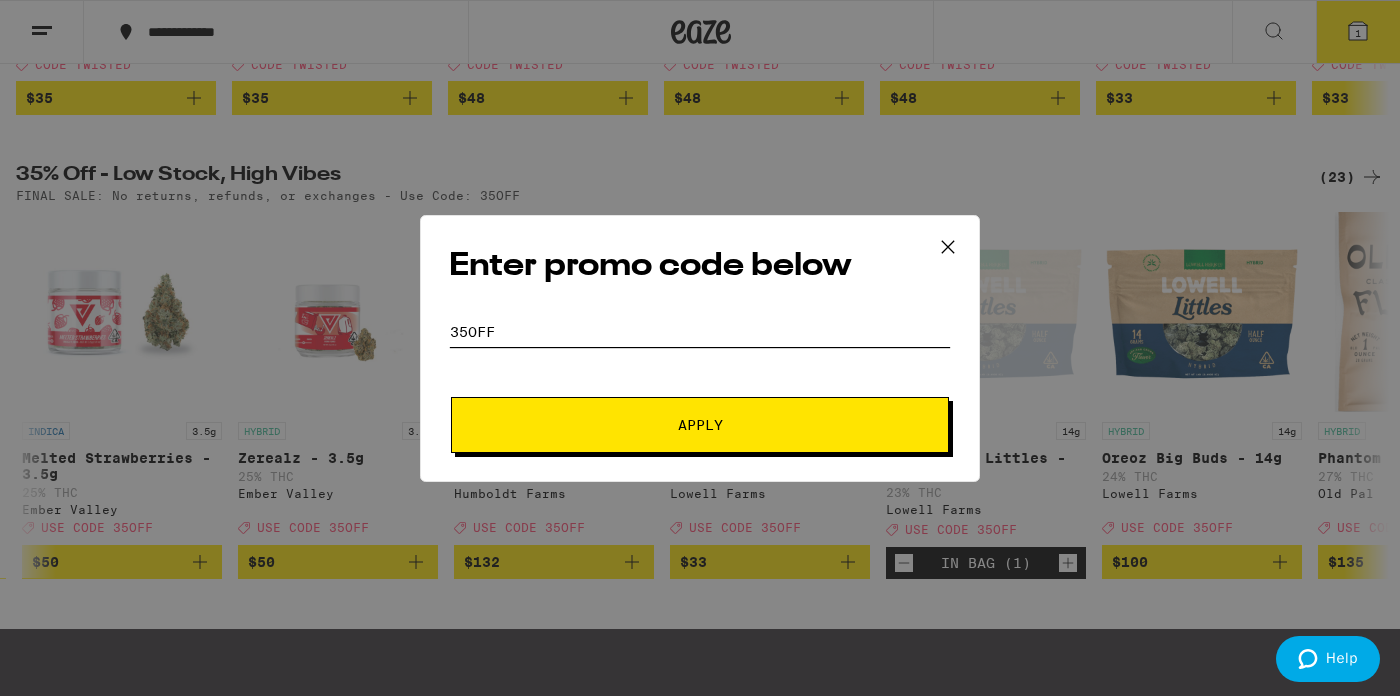 type on "35off" 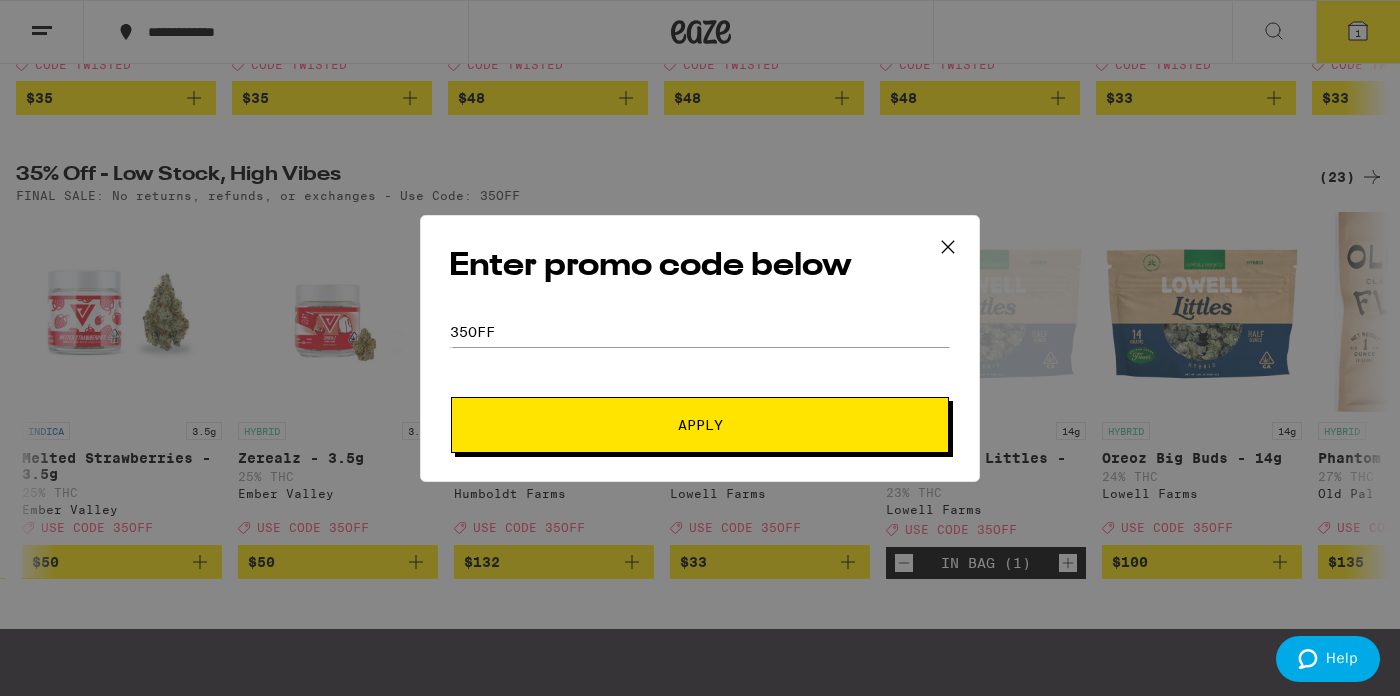 click on "Apply" at bounding box center (700, 425) 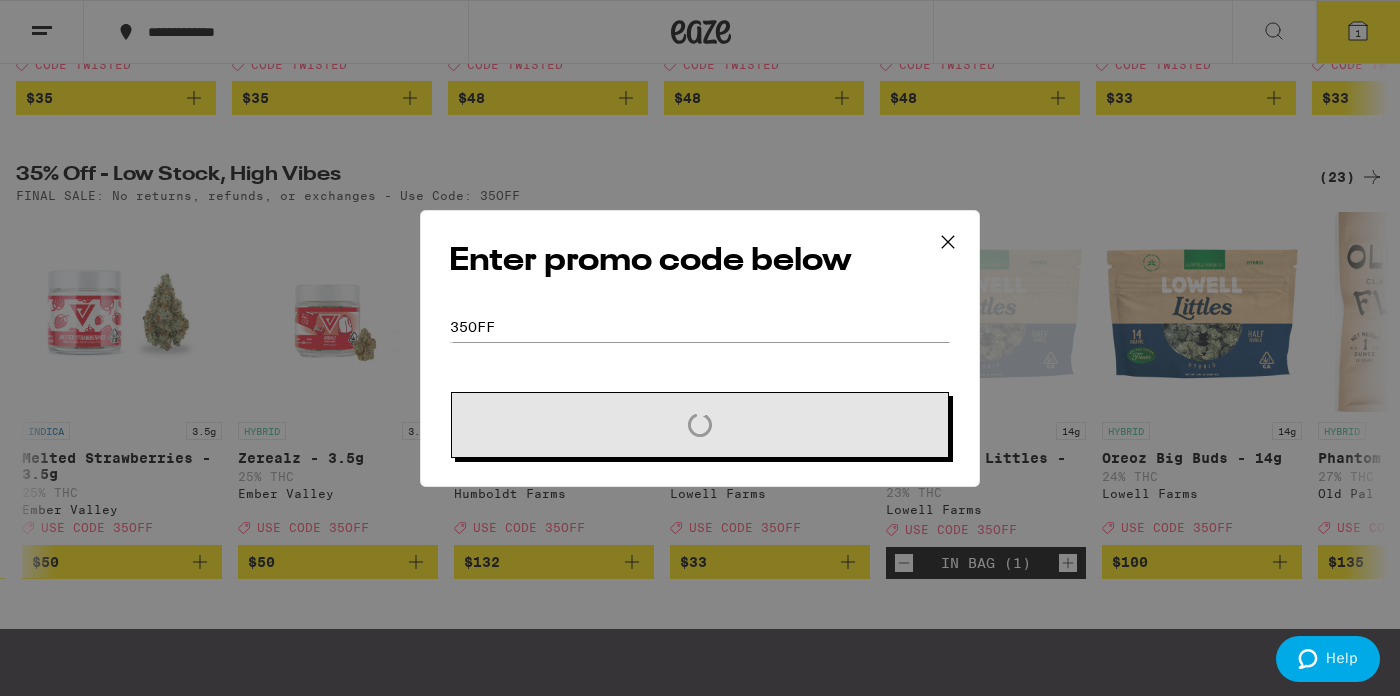 scroll, scrollTop: 0, scrollLeft: 3450, axis: horizontal 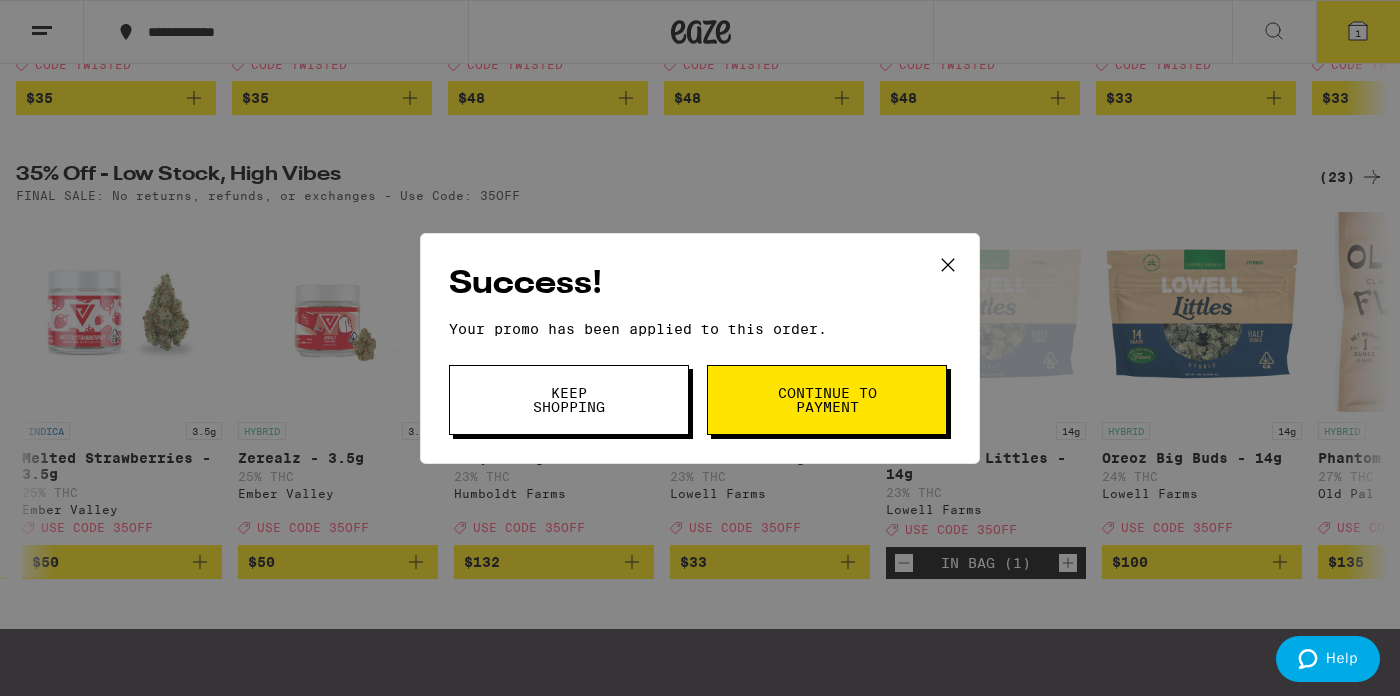 click on "Continue to payment" at bounding box center (827, 400) 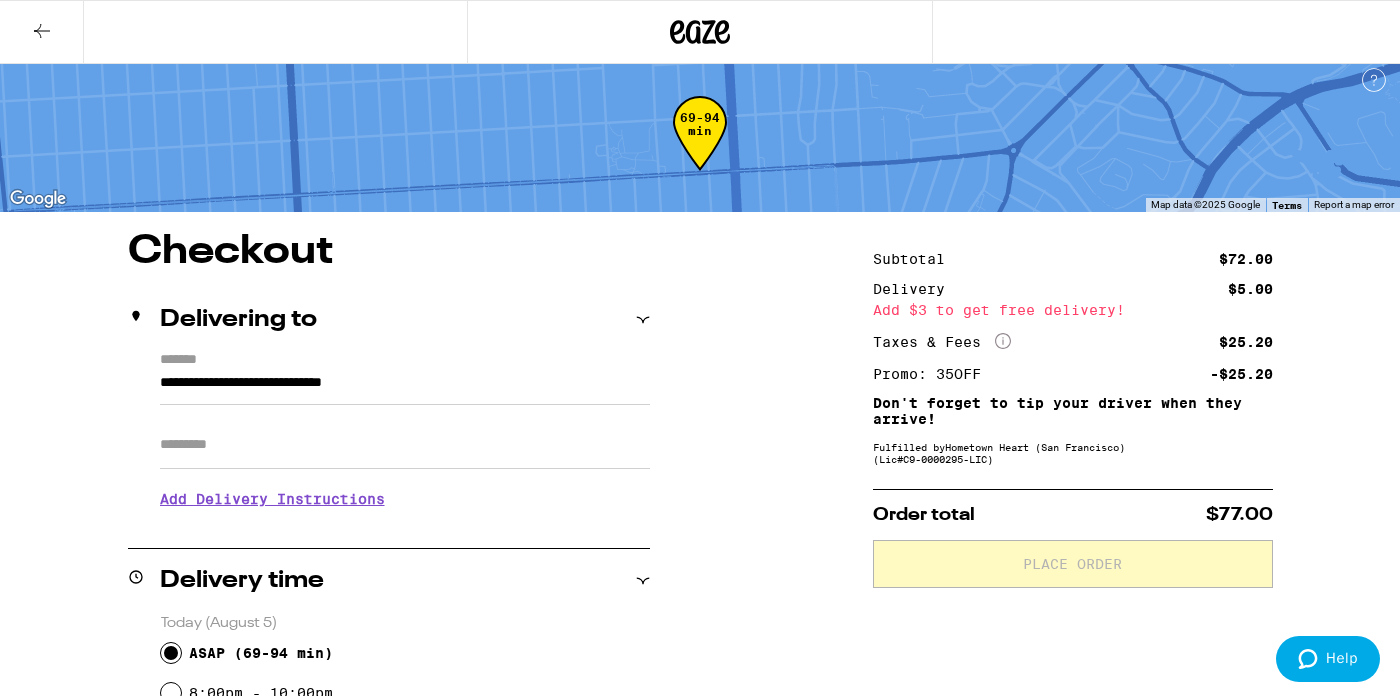 scroll, scrollTop: 0, scrollLeft: 0, axis: both 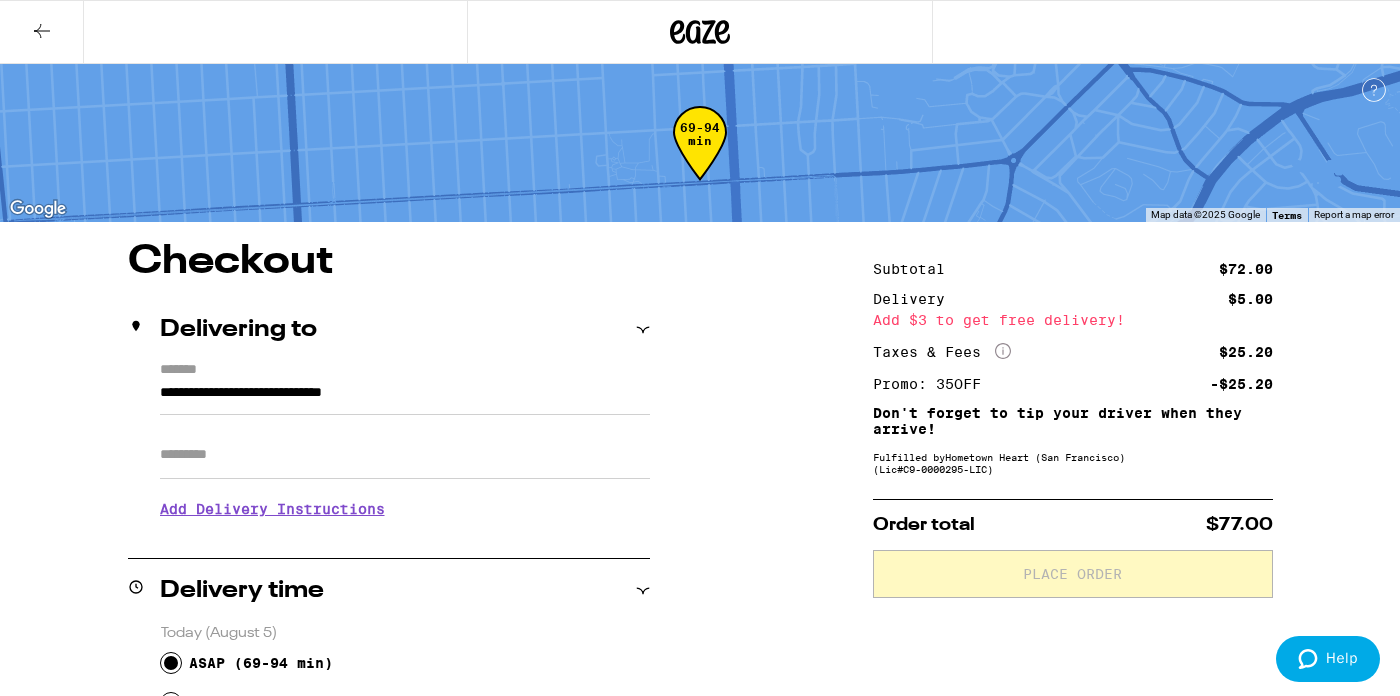 click 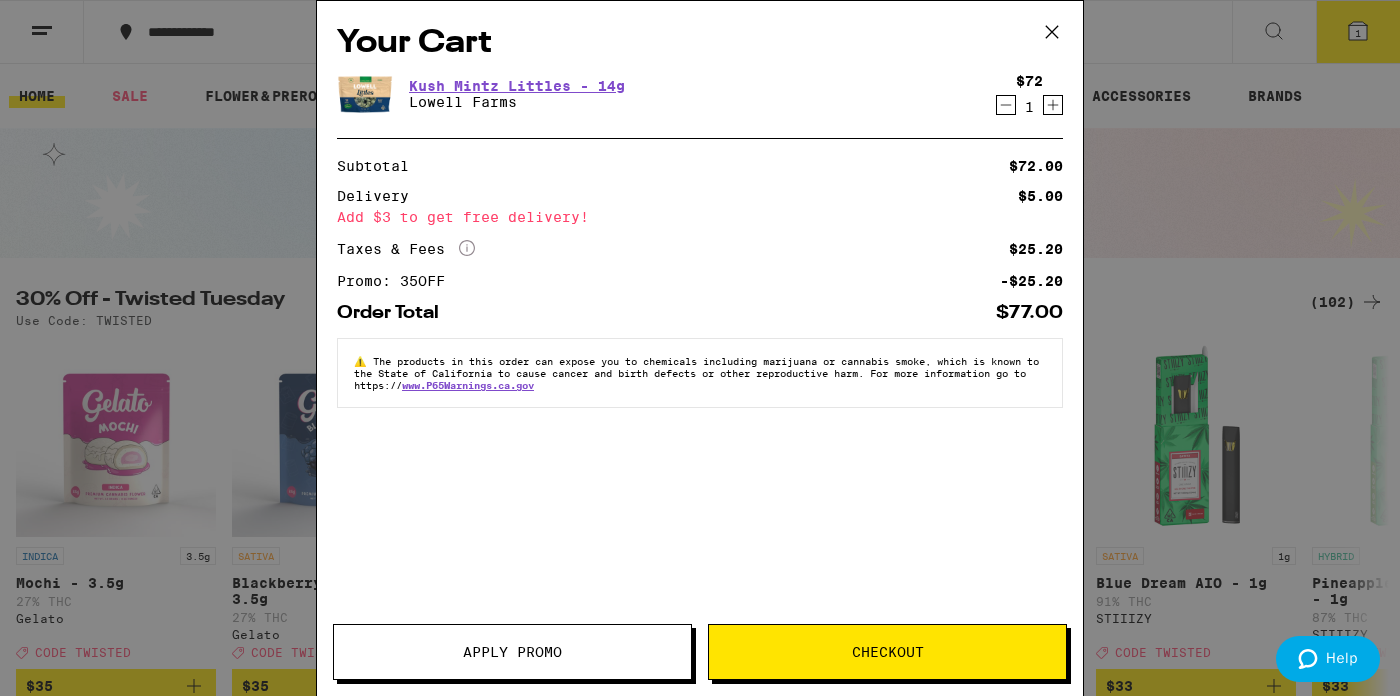 click 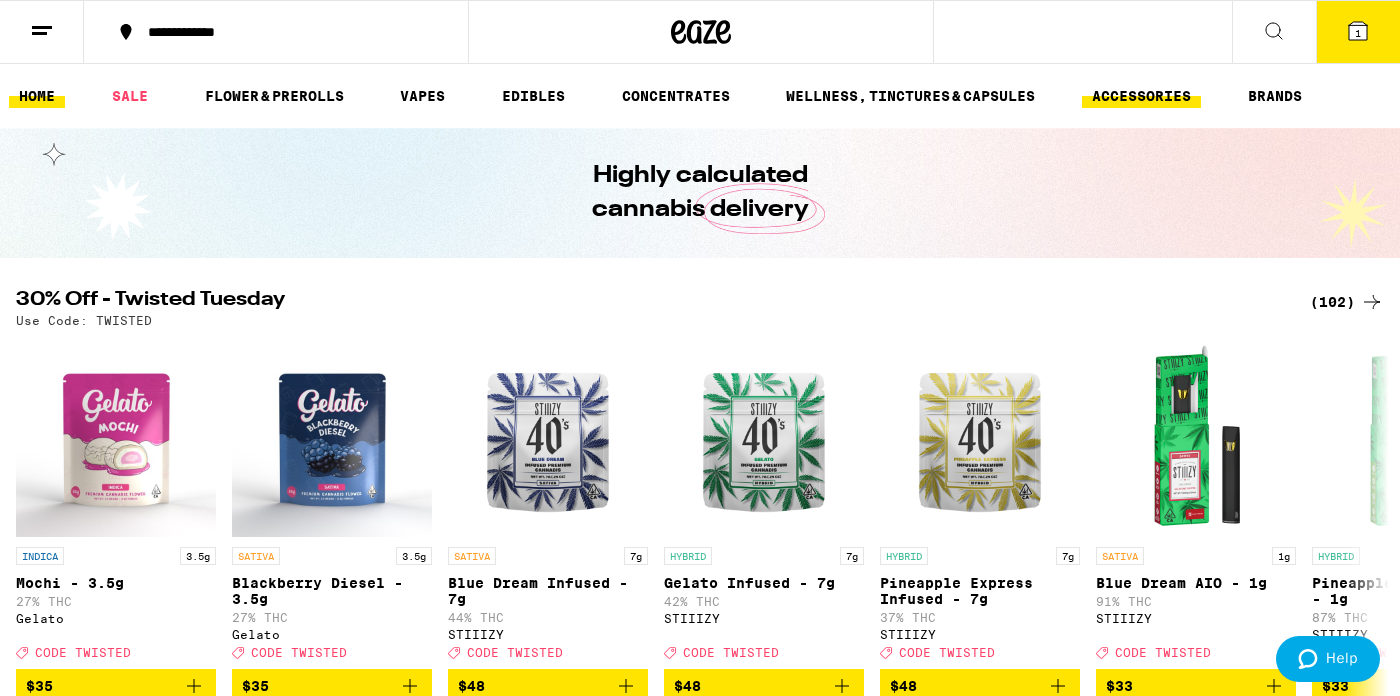 click on "ACCESSORIES" at bounding box center [1141, 96] 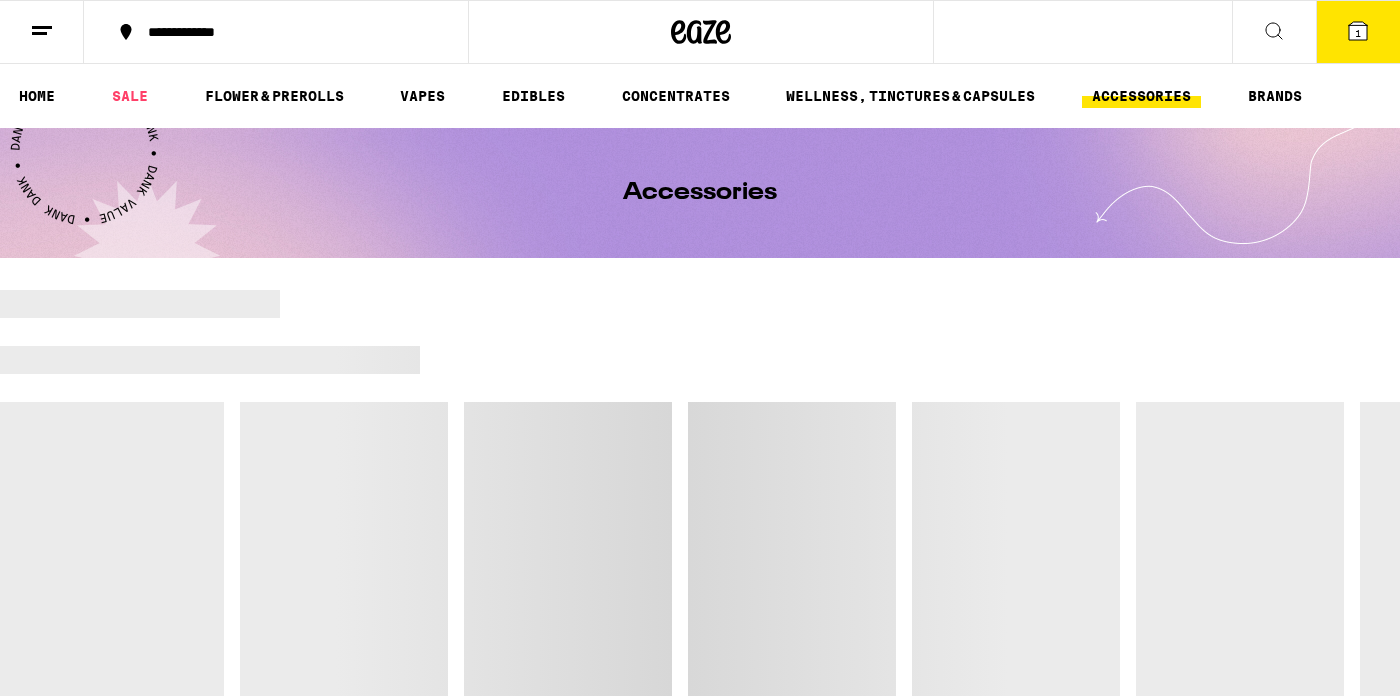click on "ACCESSORIES" at bounding box center (1141, 96) 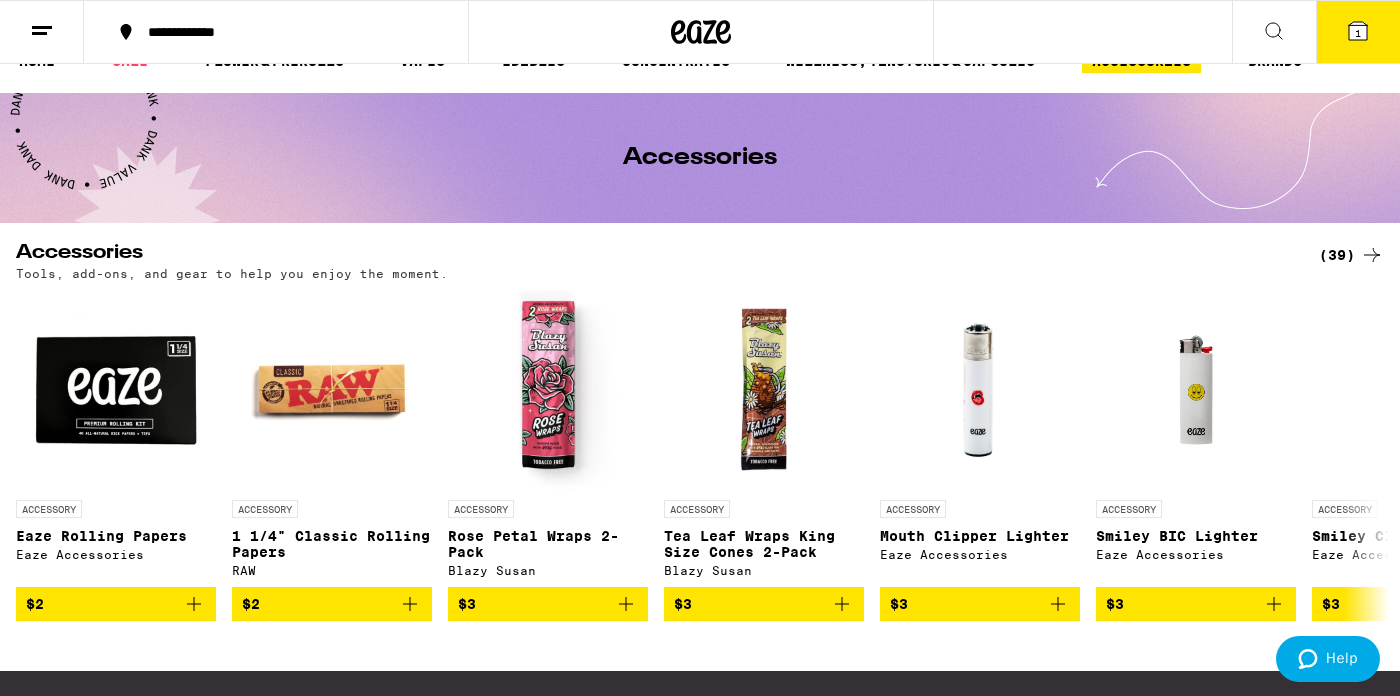 scroll, scrollTop: 56, scrollLeft: 0, axis: vertical 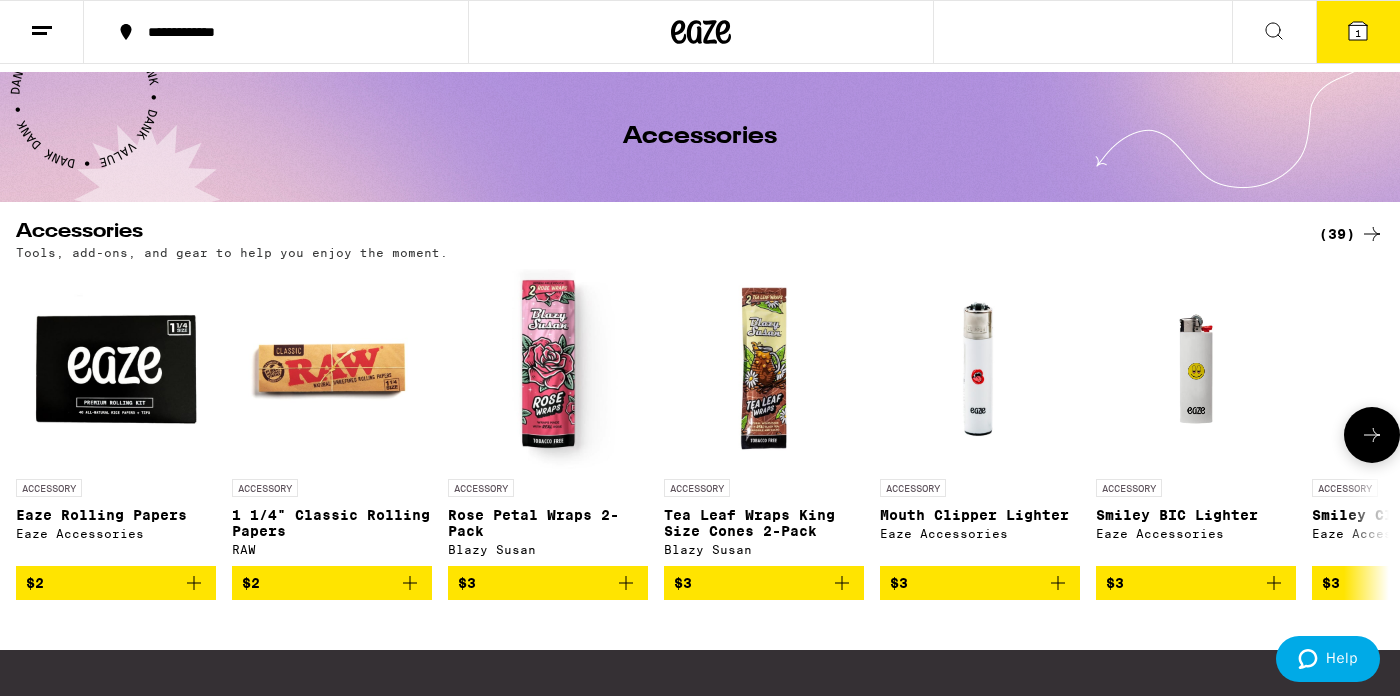 click 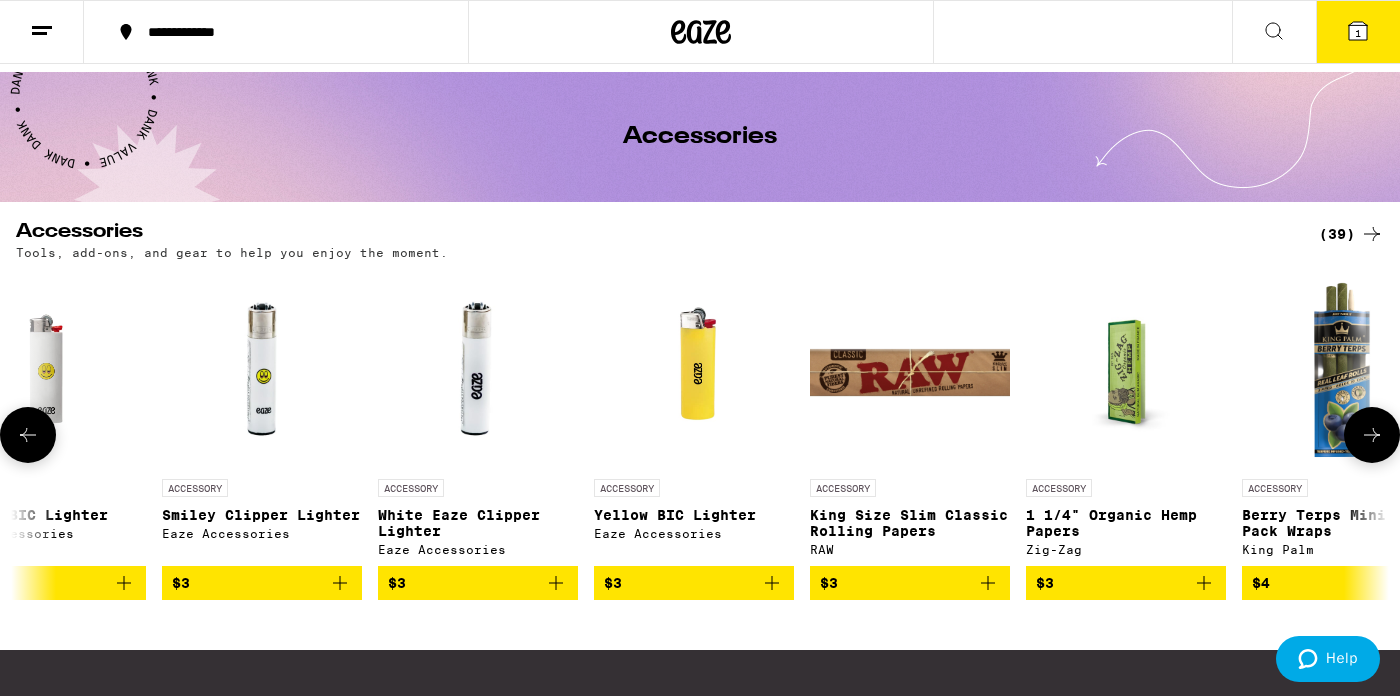 scroll, scrollTop: 0, scrollLeft: 1150, axis: horizontal 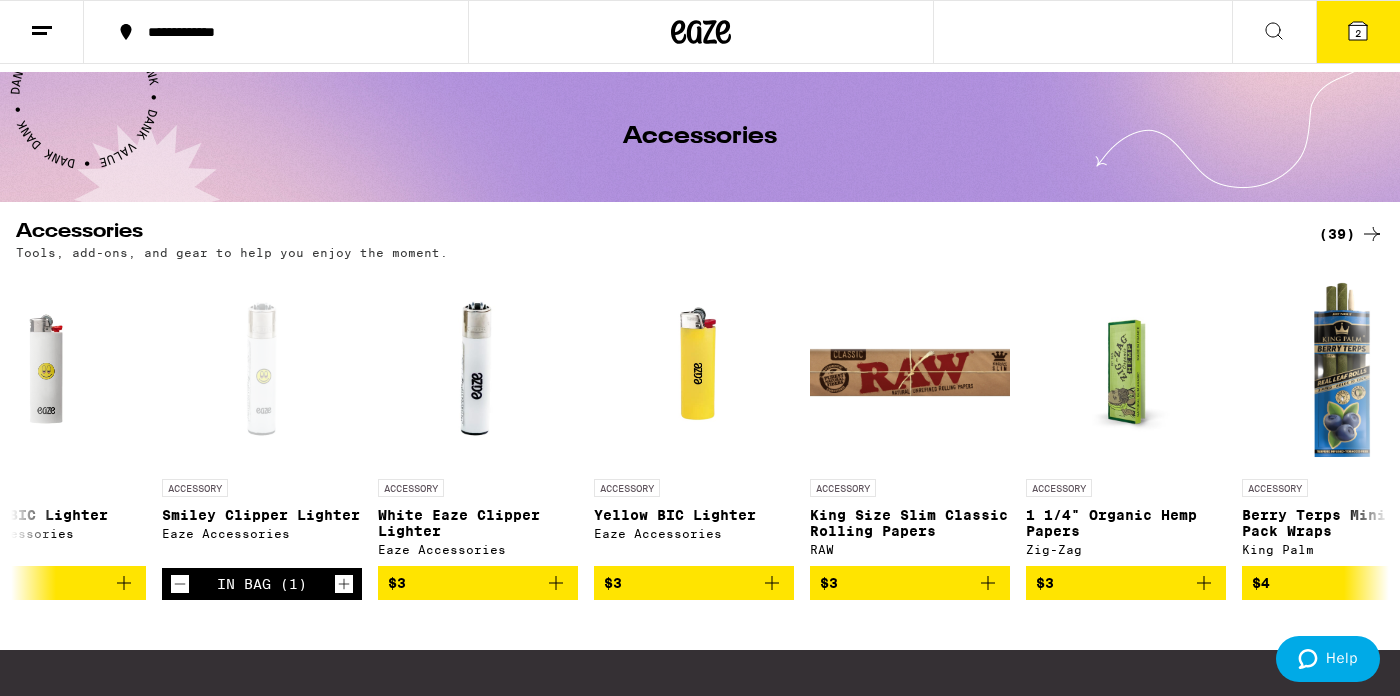 click 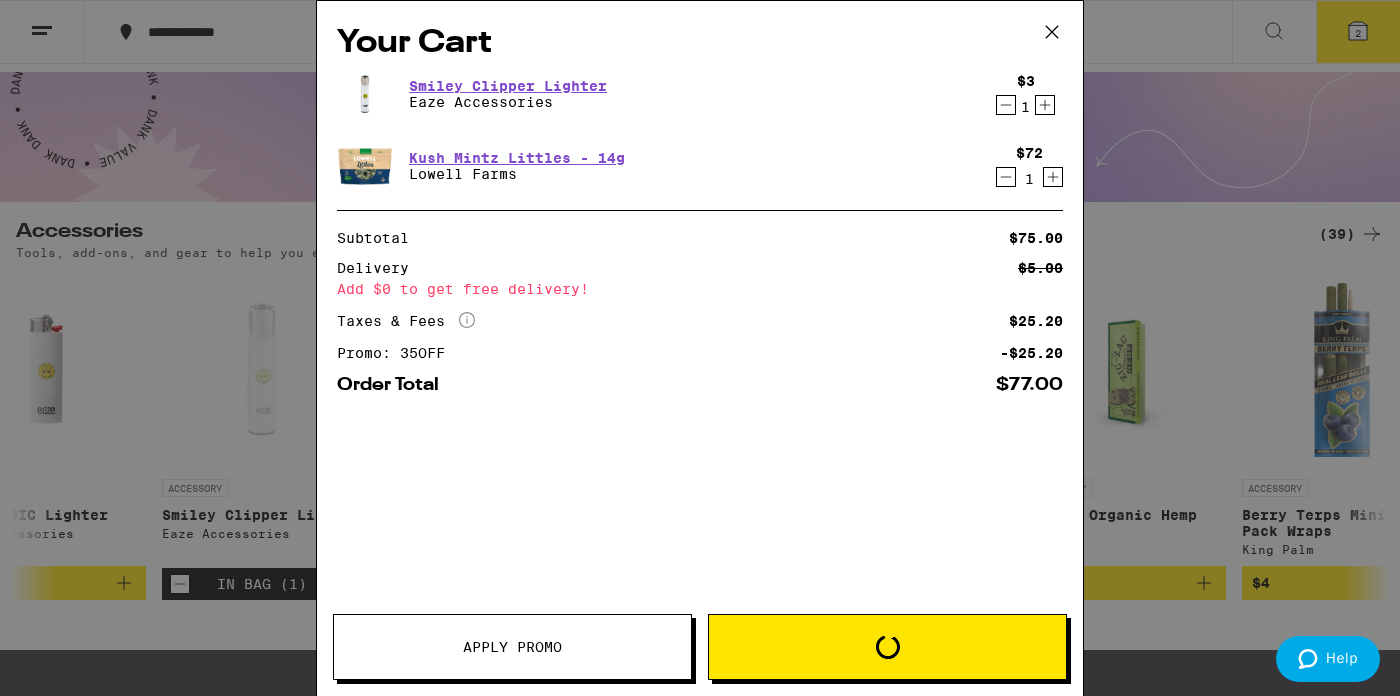 scroll, scrollTop: 0, scrollLeft: 1150, axis: horizontal 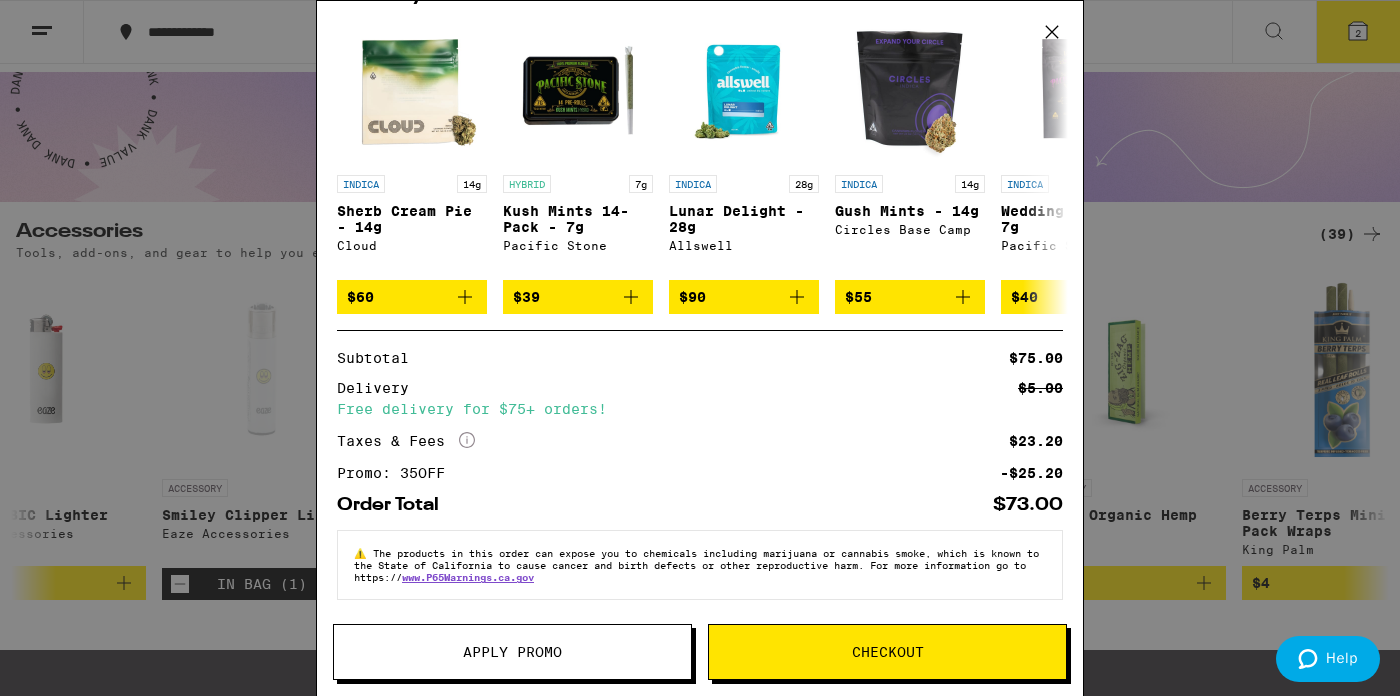 click on "Checkout" at bounding box center [887, 652] 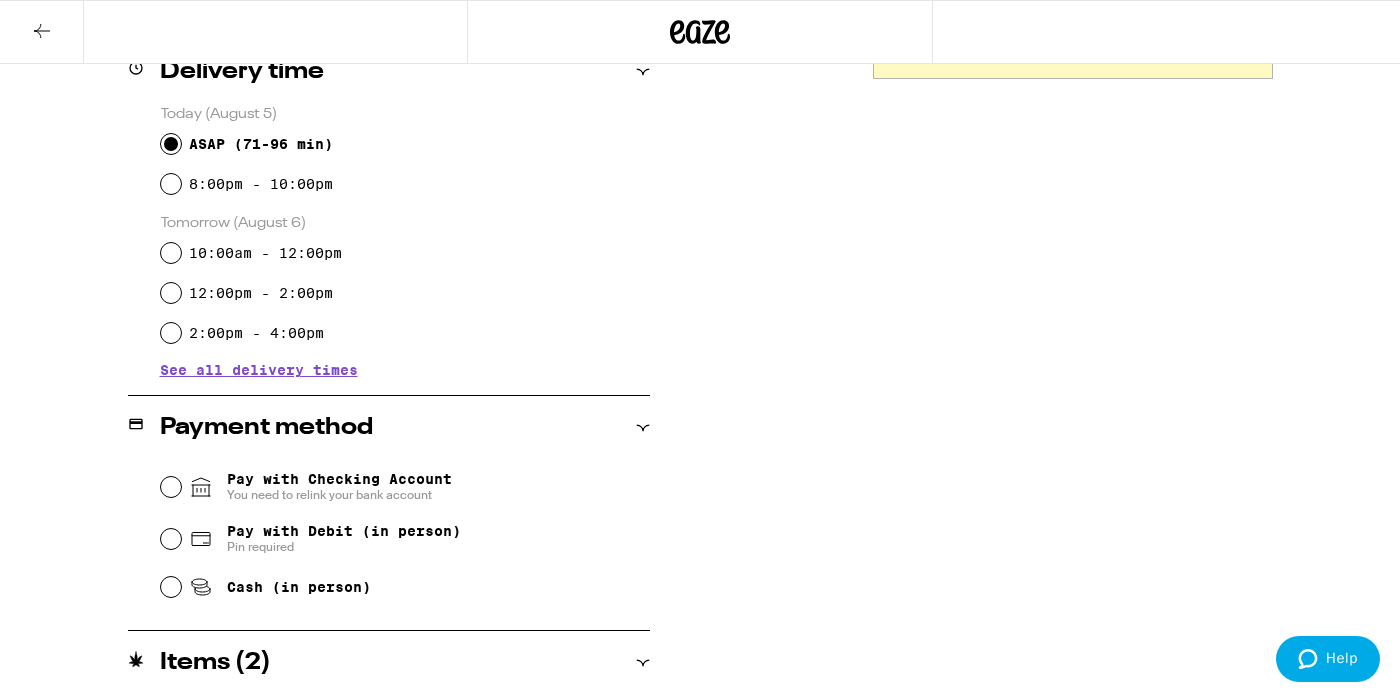 scroll, scrollTop: 528, scrollLeft: 0, axis: vertical 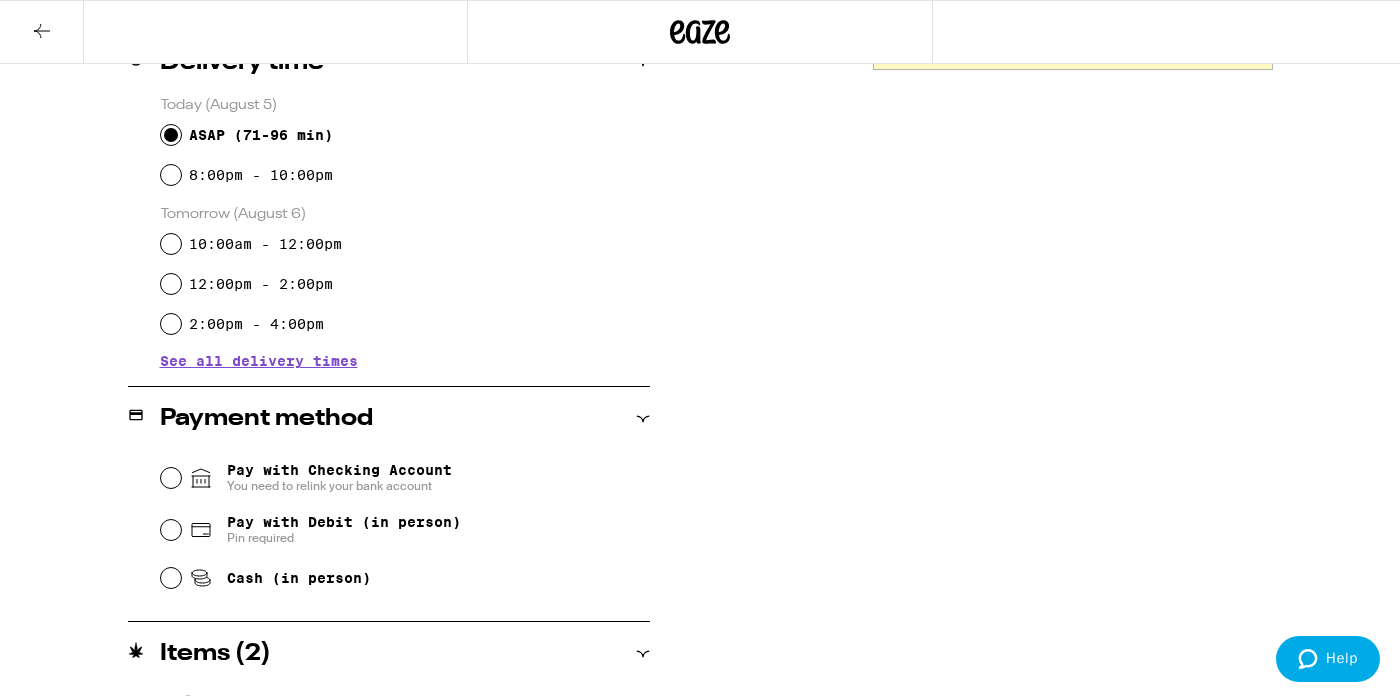 click 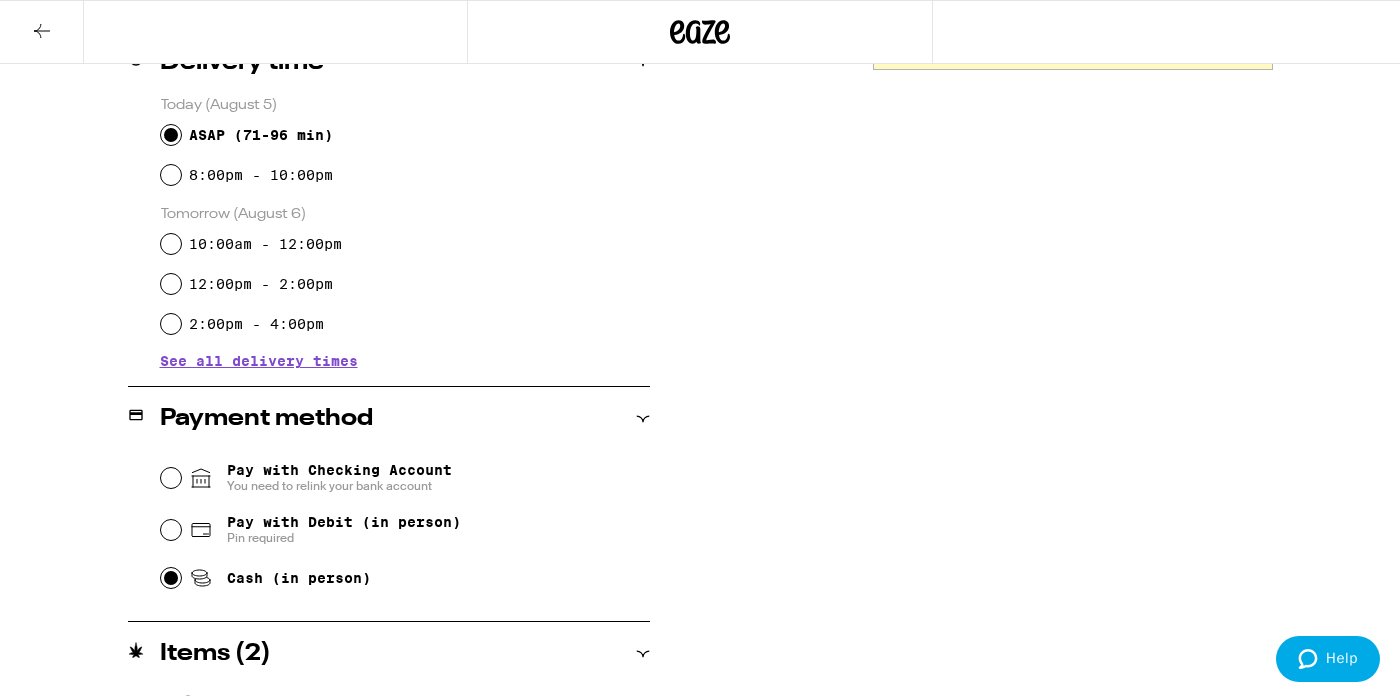 click on "Cash (in person)" at bounding box center [171, 578] 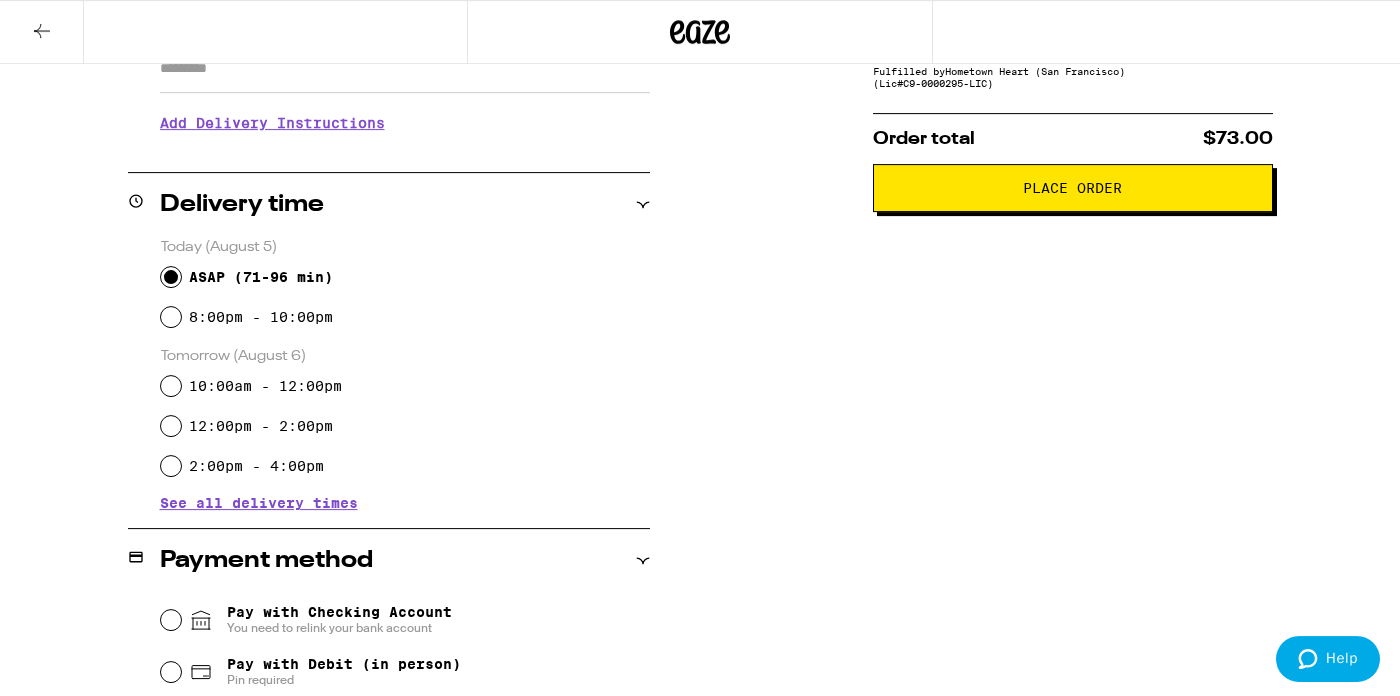 scroll, scrollTop: 0, scrollLeft: 0, axis: both 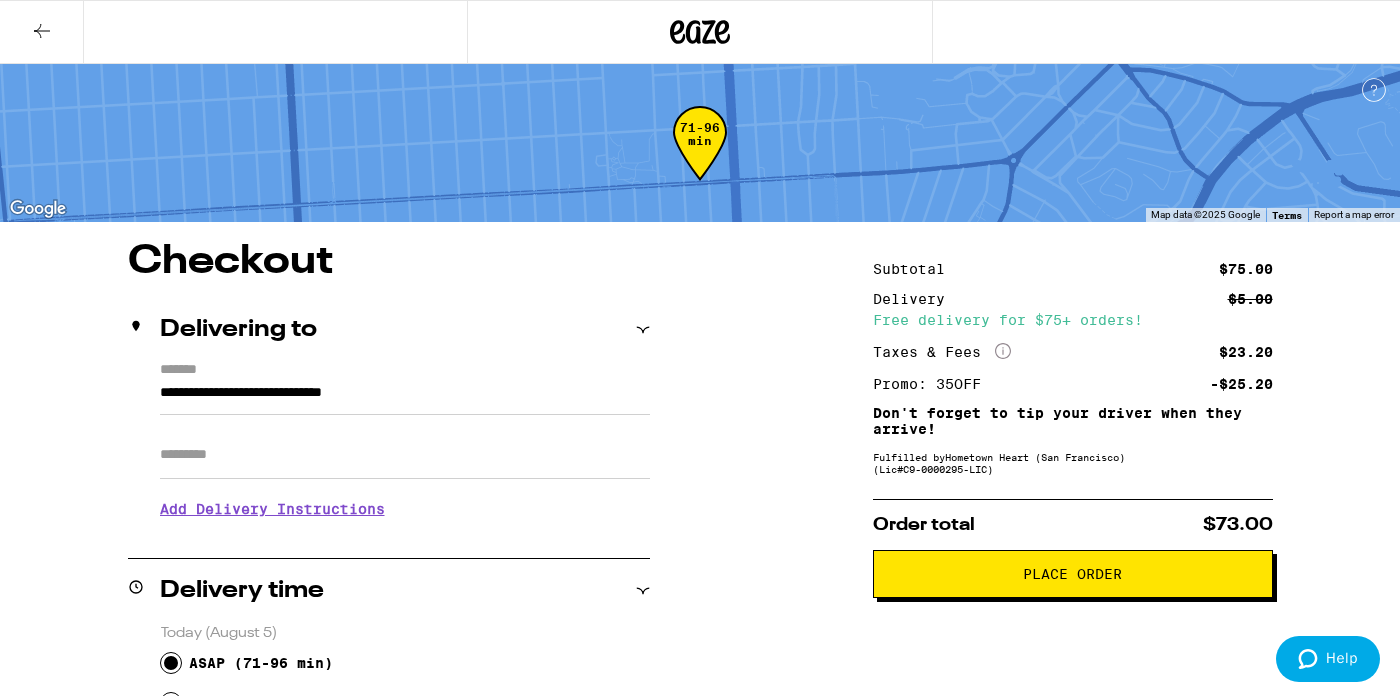 click on "Apt/Suite" at bounding box center [405, 455] 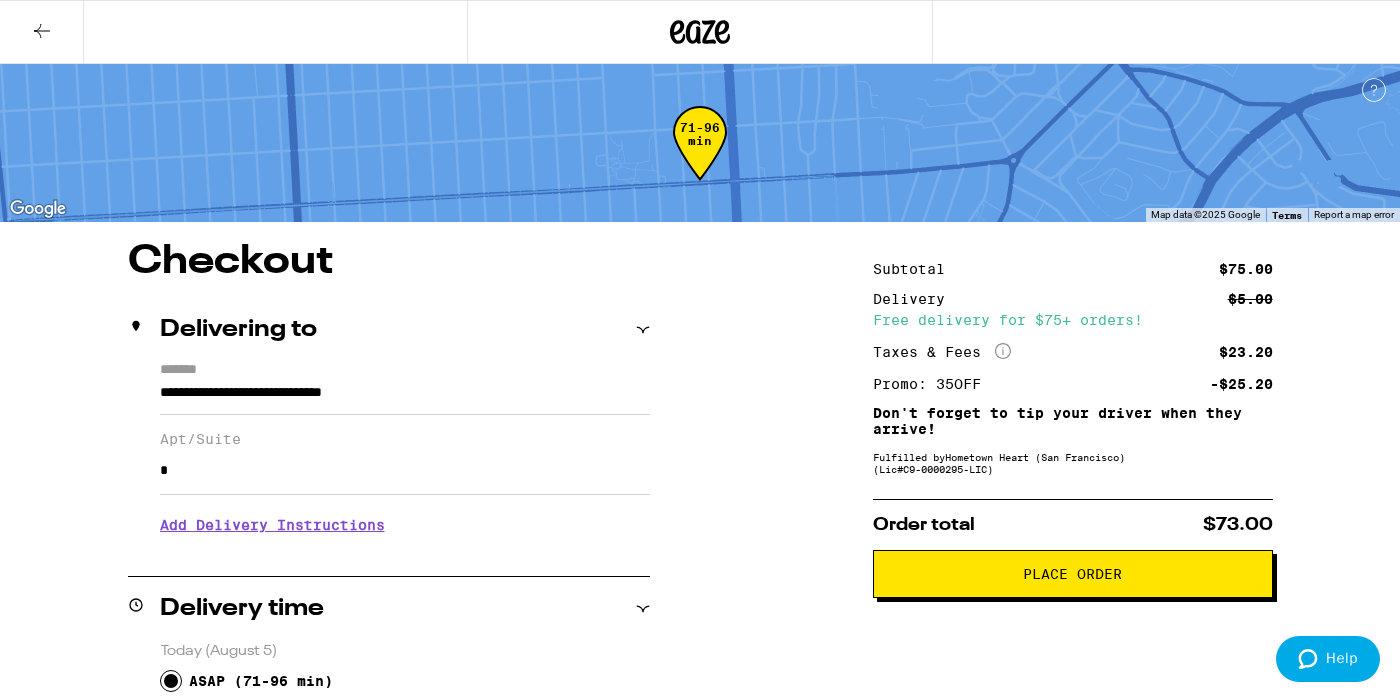 type on "*" 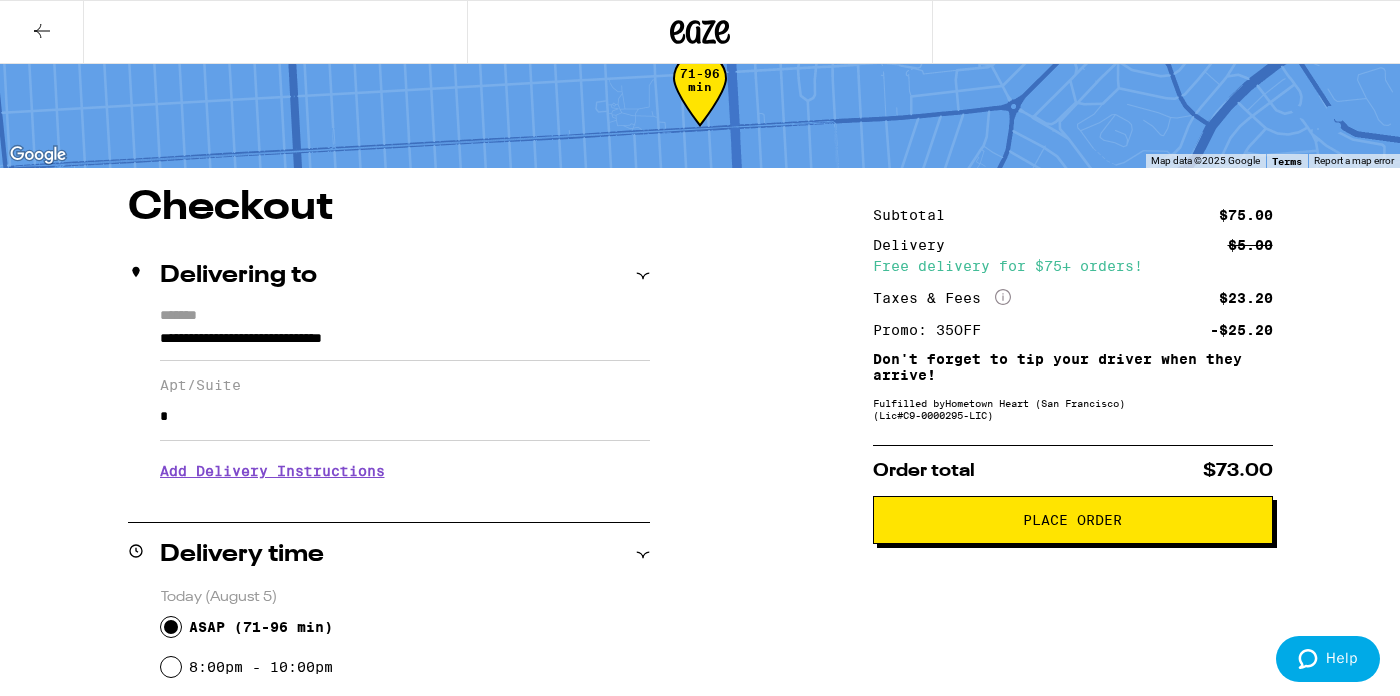 scroll, scrollTop: 53, scrollLeft: 0, axis: vertical 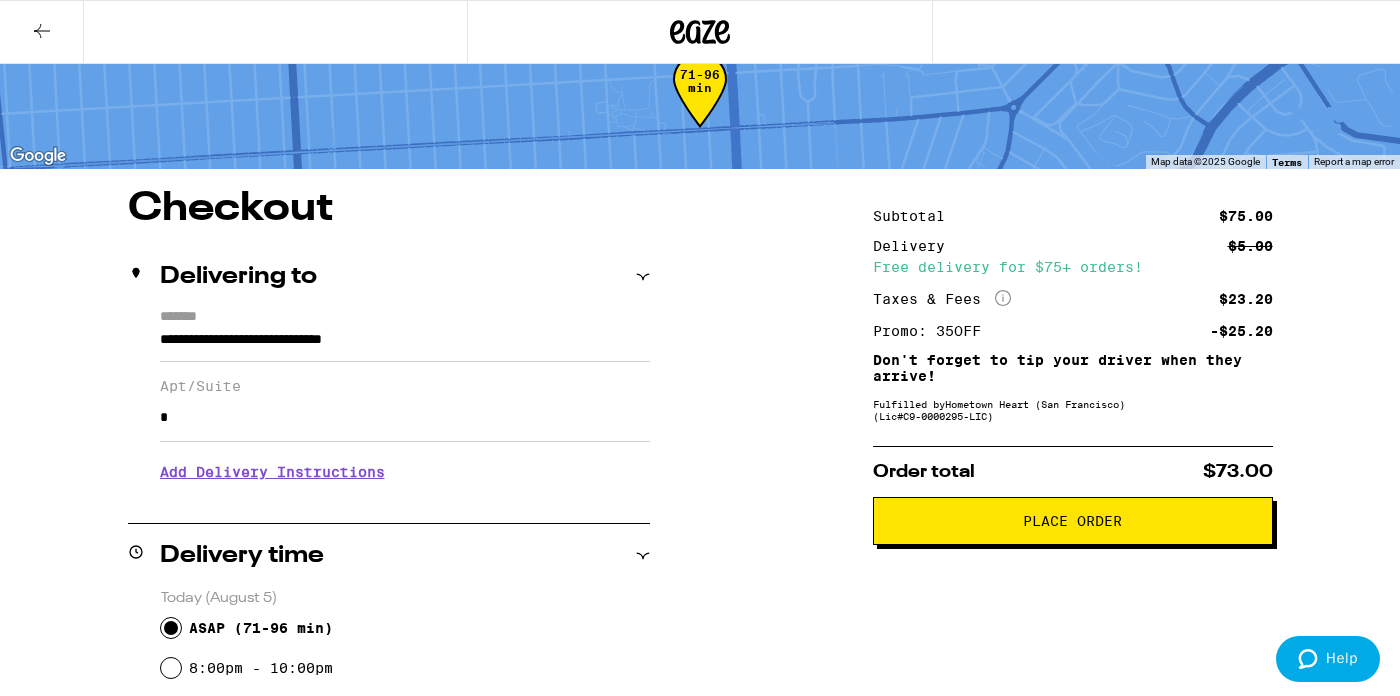 click on "Place Order" at bounding box center [1073, 521] 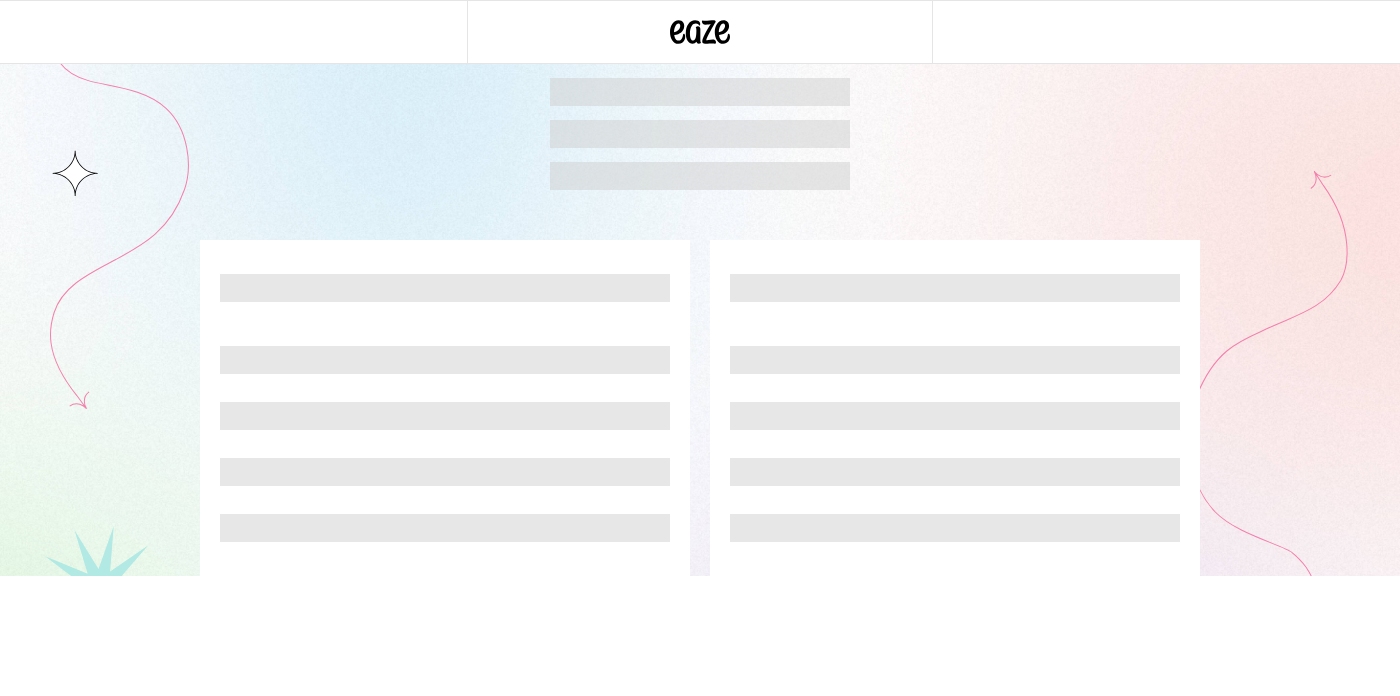 scroll, scrollTop: 0, scrollLeft: 0, axis: both 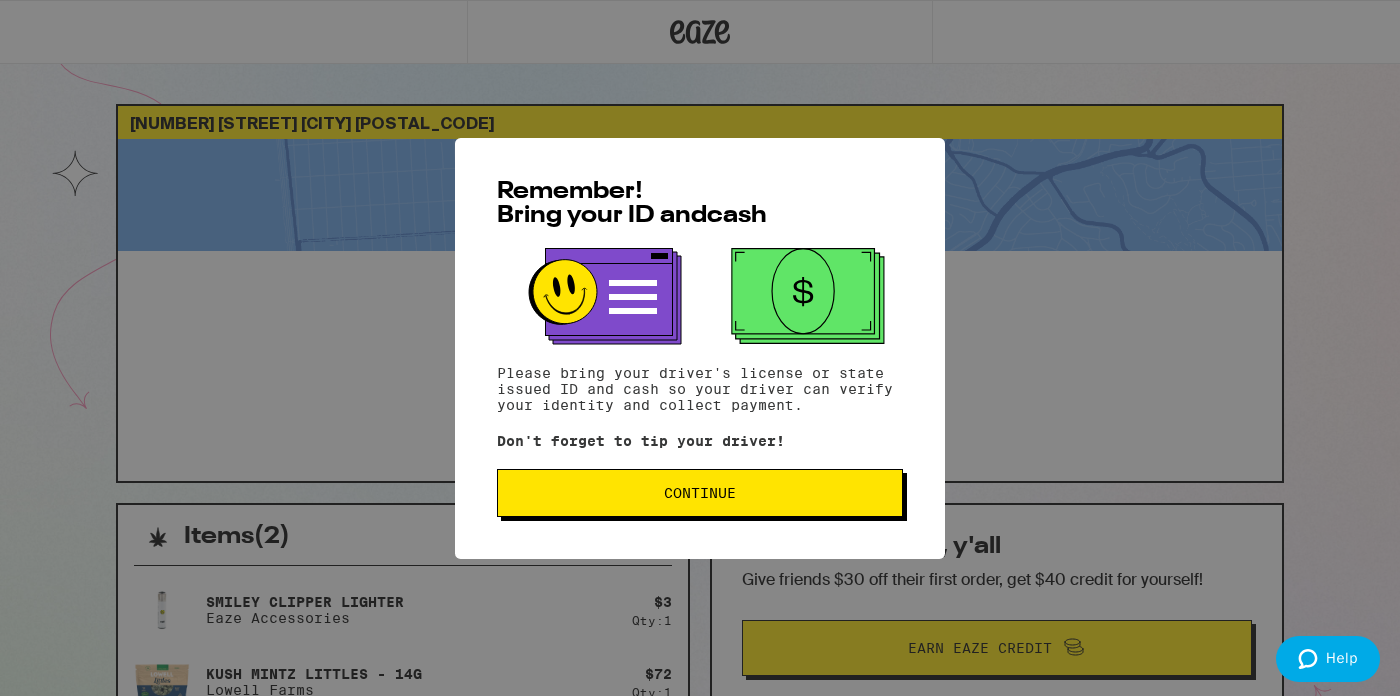 click on "Continue" at bounding box center [700, 493] 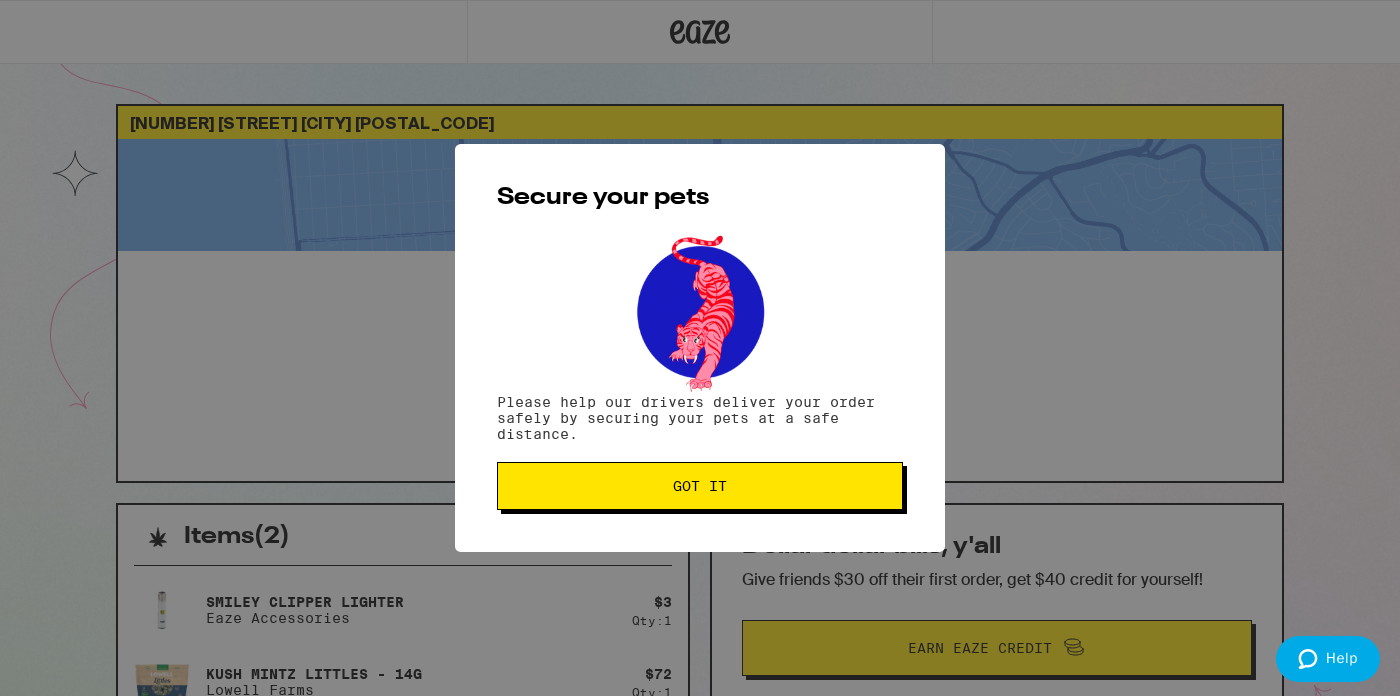 click on "Got it" at bounding box center (700, 486) 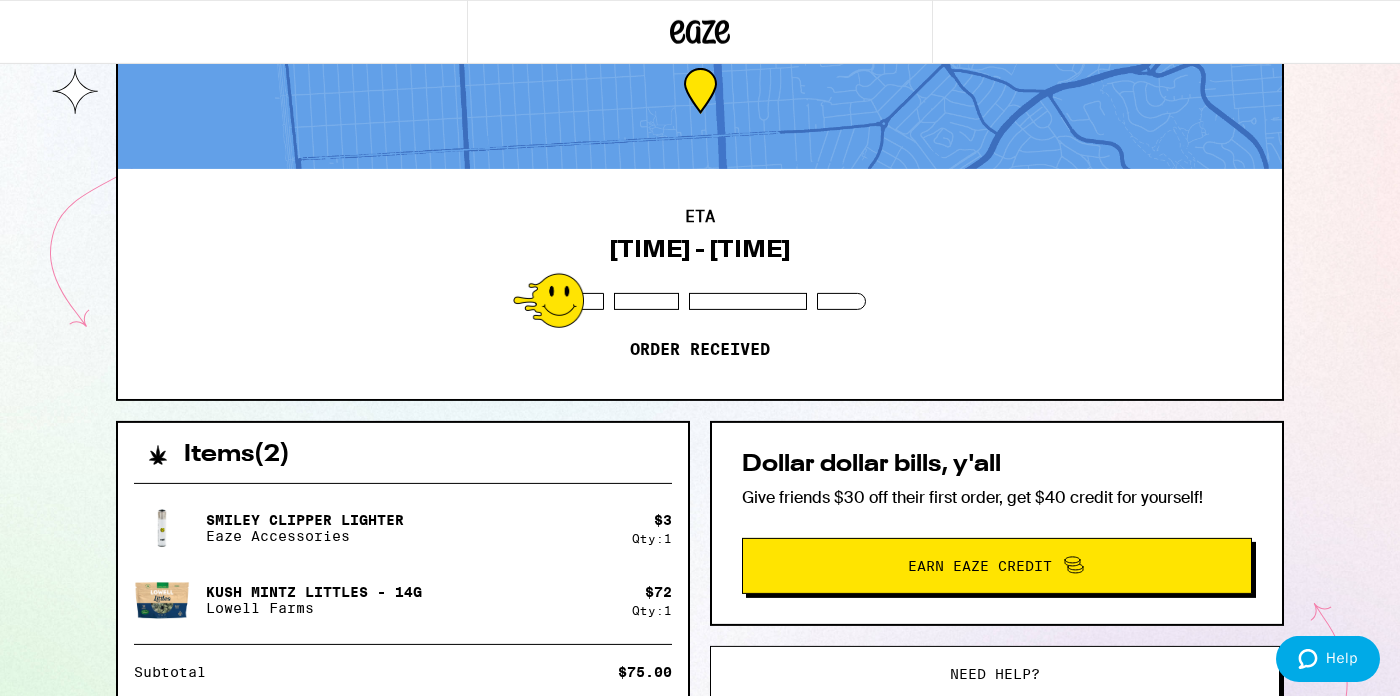 scroll, scrollTop: 76, scrollLeft: 0, axis: vertical 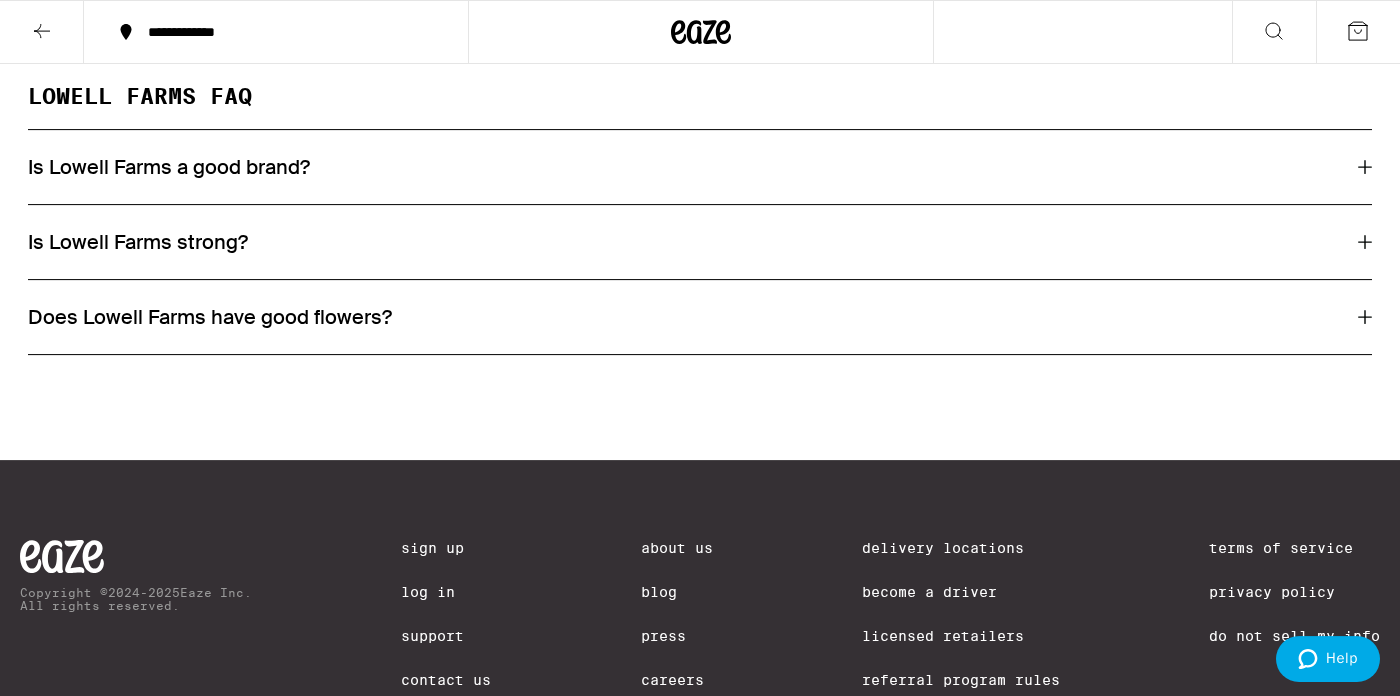 click on "Is Lowell Farms a good brand?" at bounding box center [700, 167] 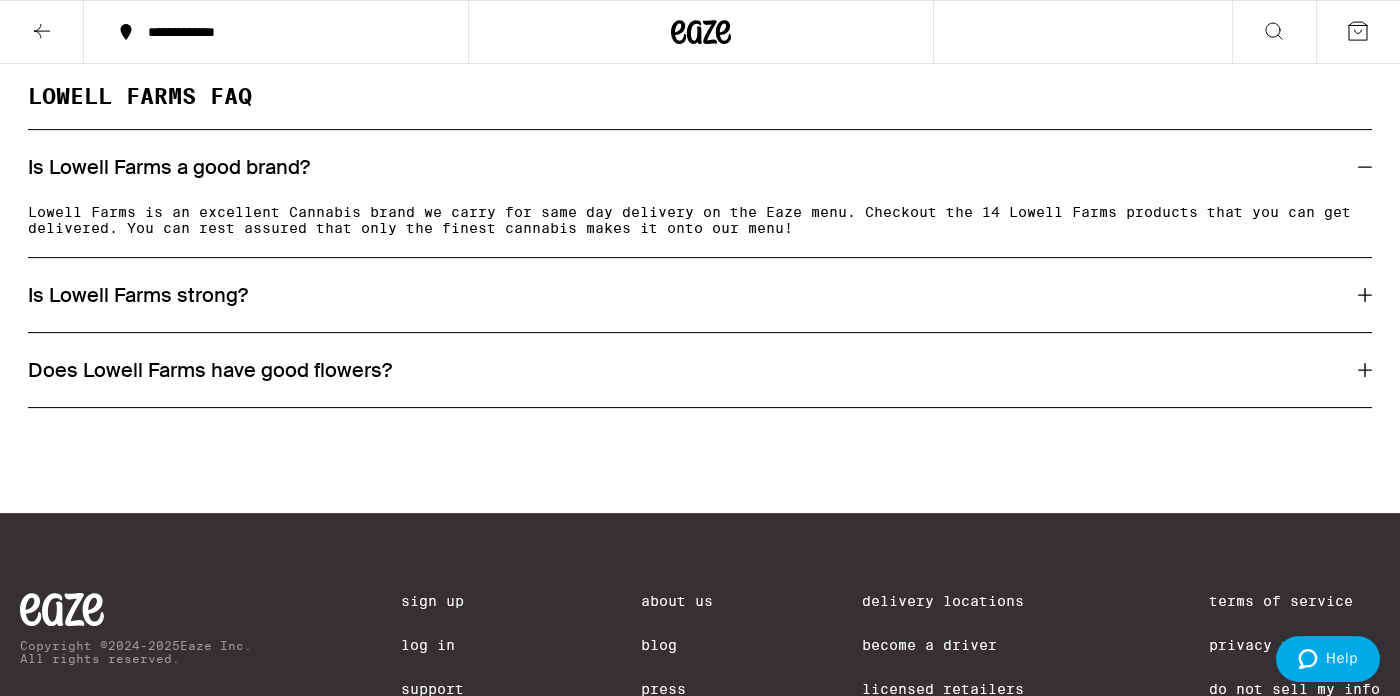 scroll, scrollTop: 2116, scrollLeft: 0, axis: vertical 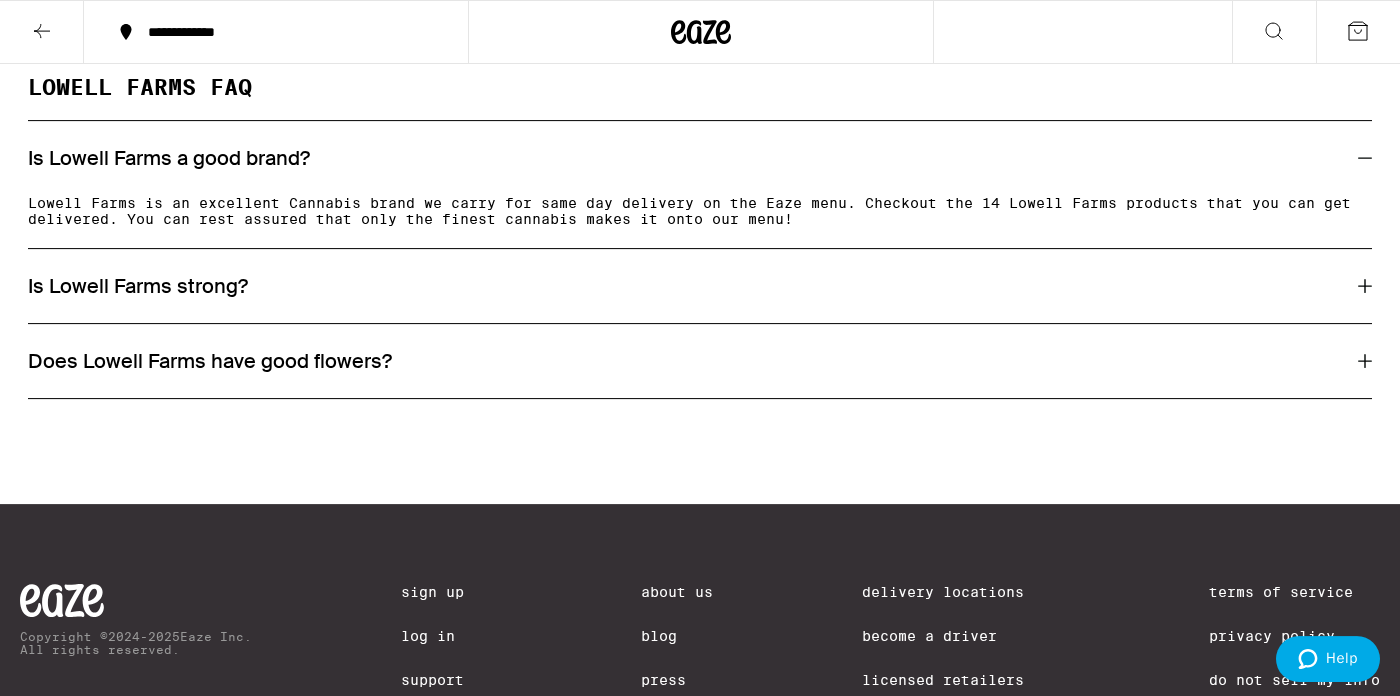 click on "Is Lowell Farms strong?" at bounding box center [700, 286] 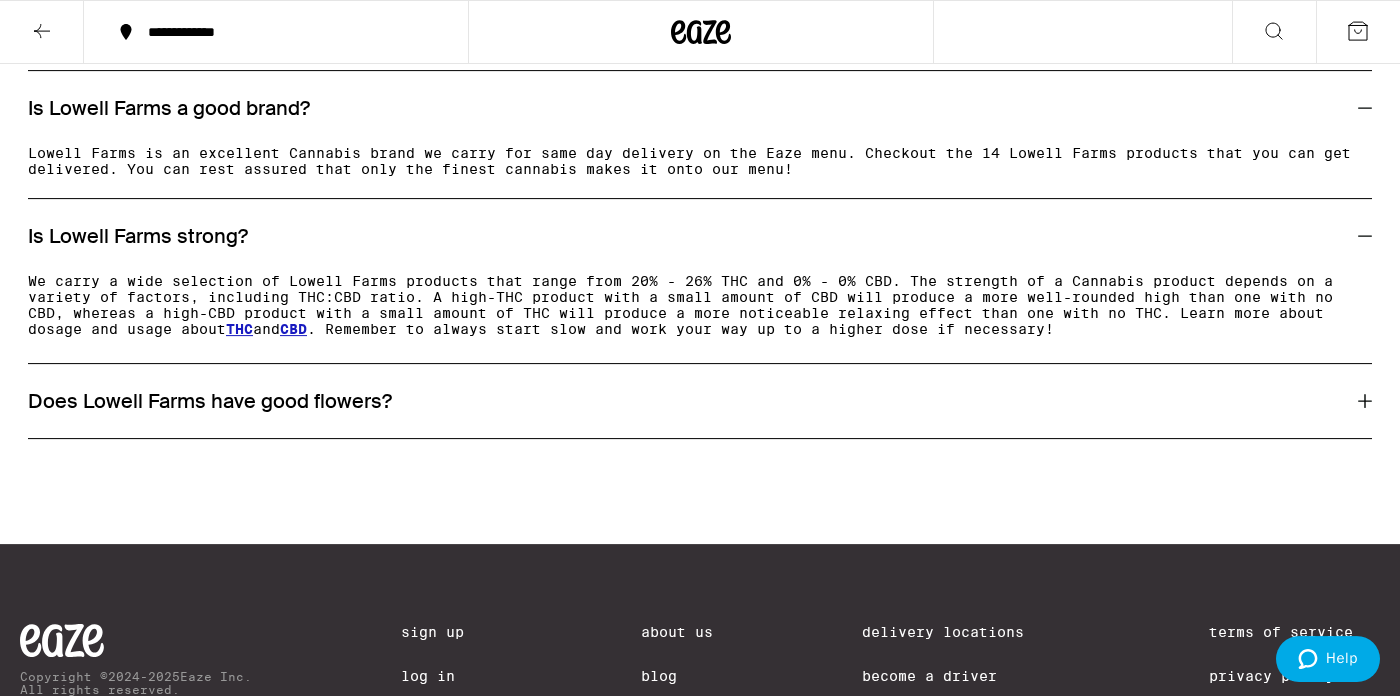 scroll, scrollTop: 2185, scrollLeft: 0, axis: vertical 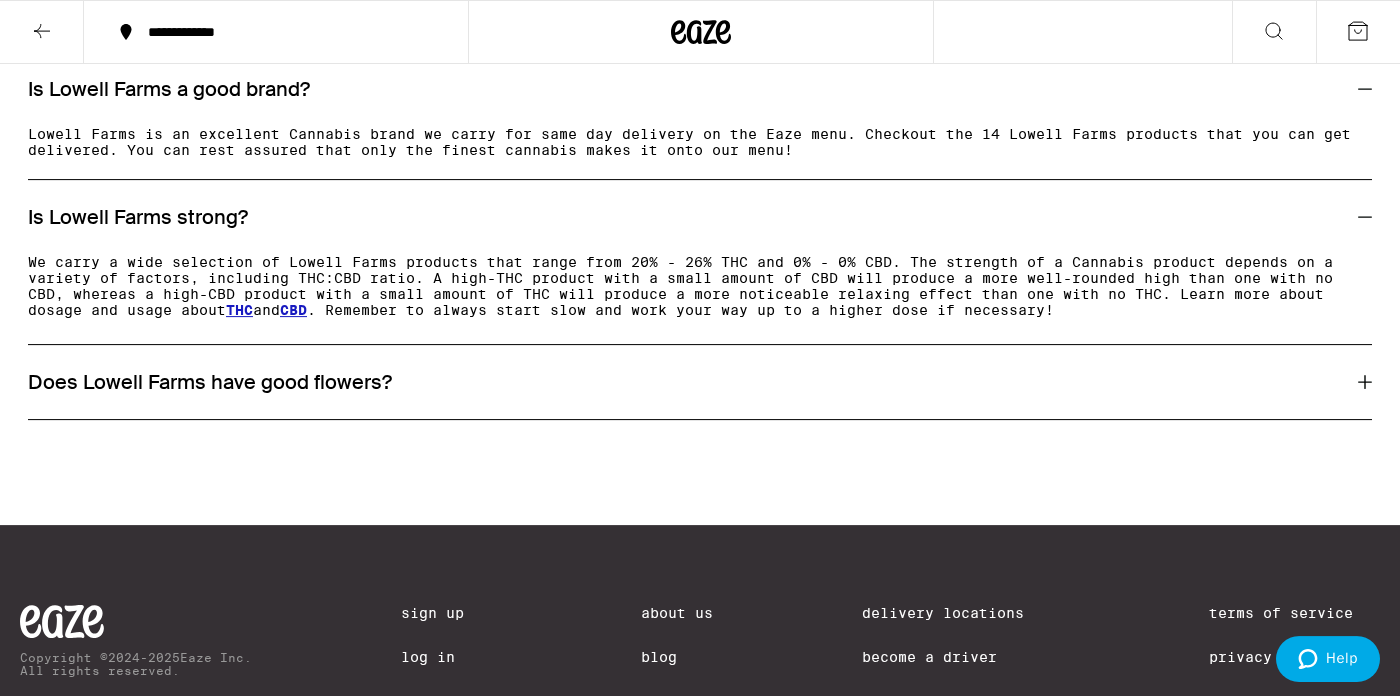 click on "Does Lowell Farms have good flowers?" at bounding box center (700, 382) 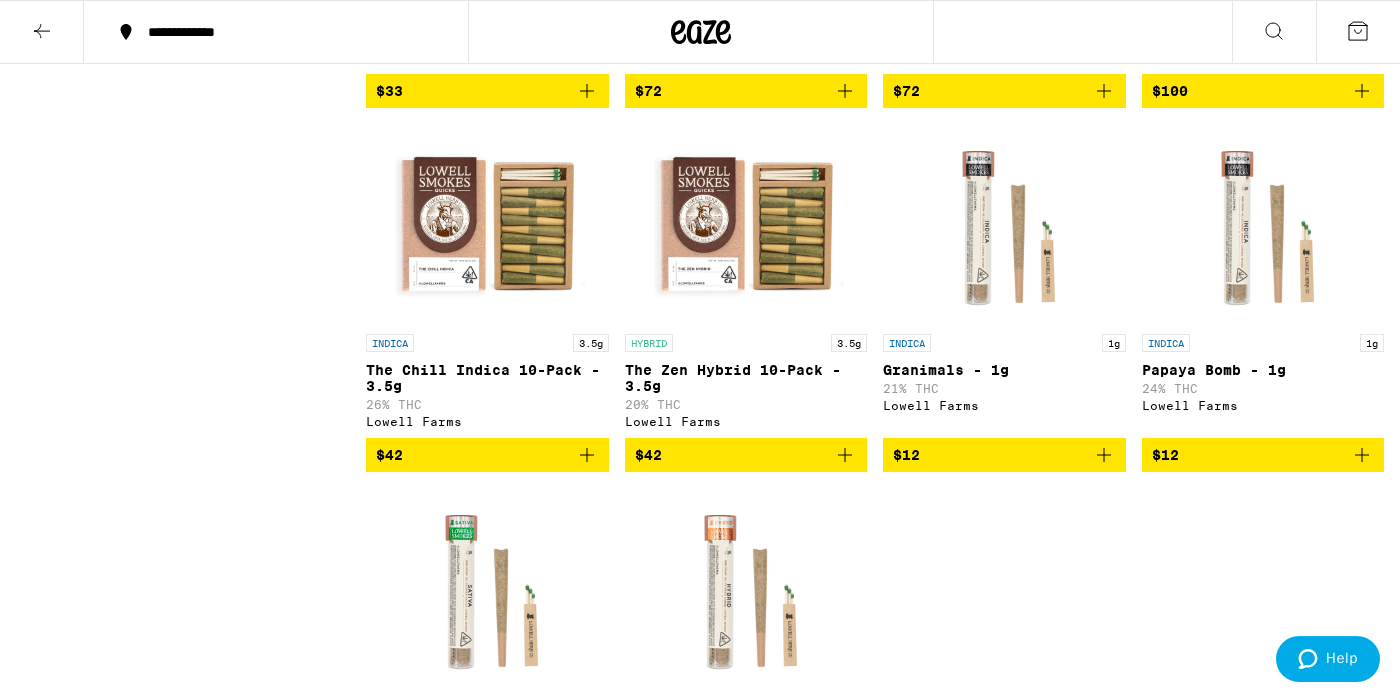 scroll, scrollTop: 784, scrollLeft: 0, axis: vertical 